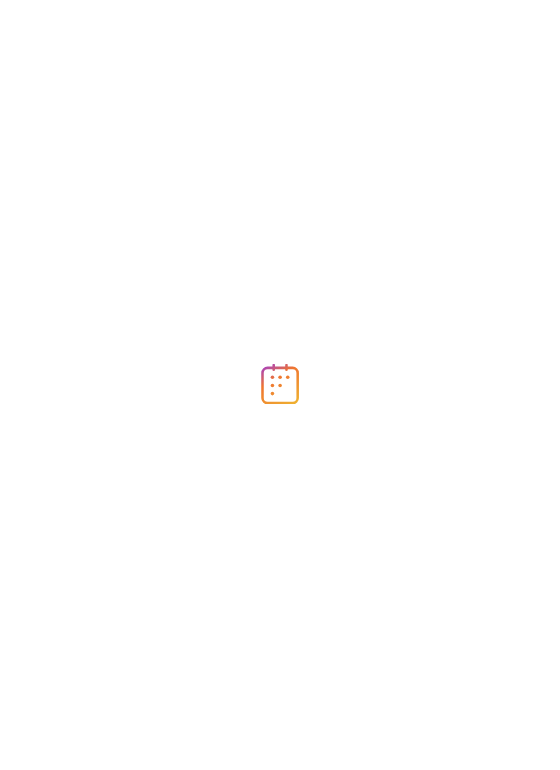 scroll, scrollTop: 0, scrollLeft: 0, axis: both 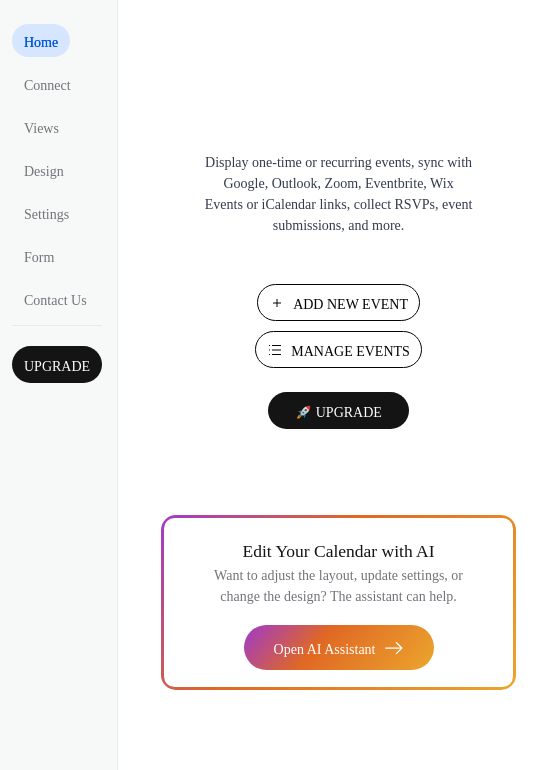 click on "Add New Event" at bounding box center (350, 304) 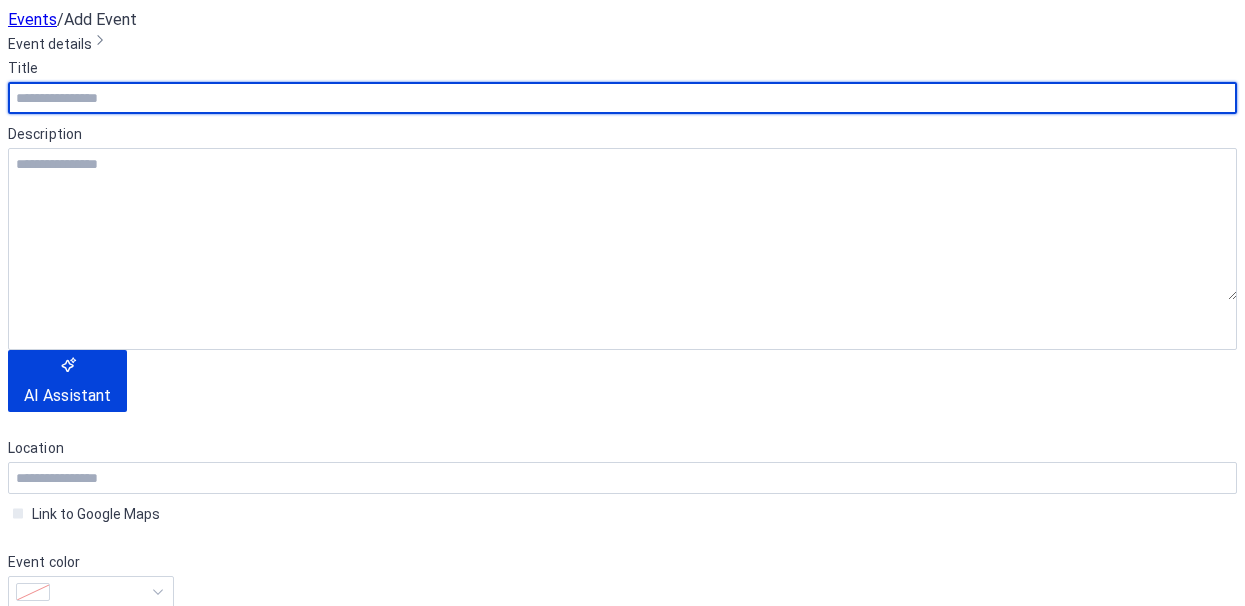 scroll, scrollTop: 0, scrollLeft: 0, axis: both 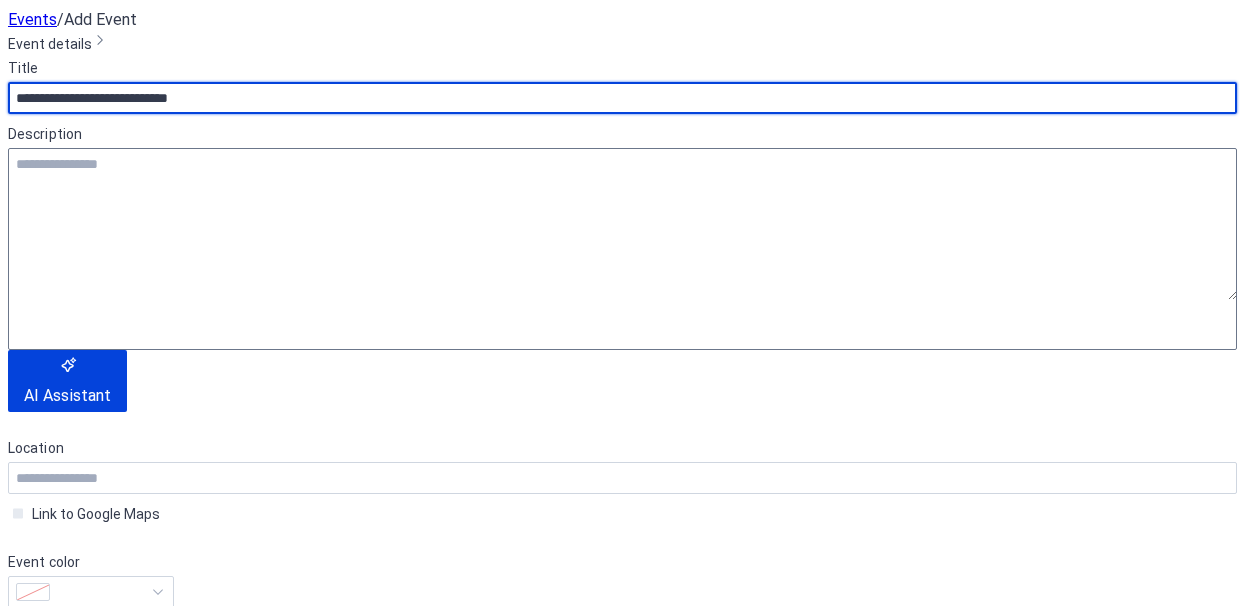 type on "**********" 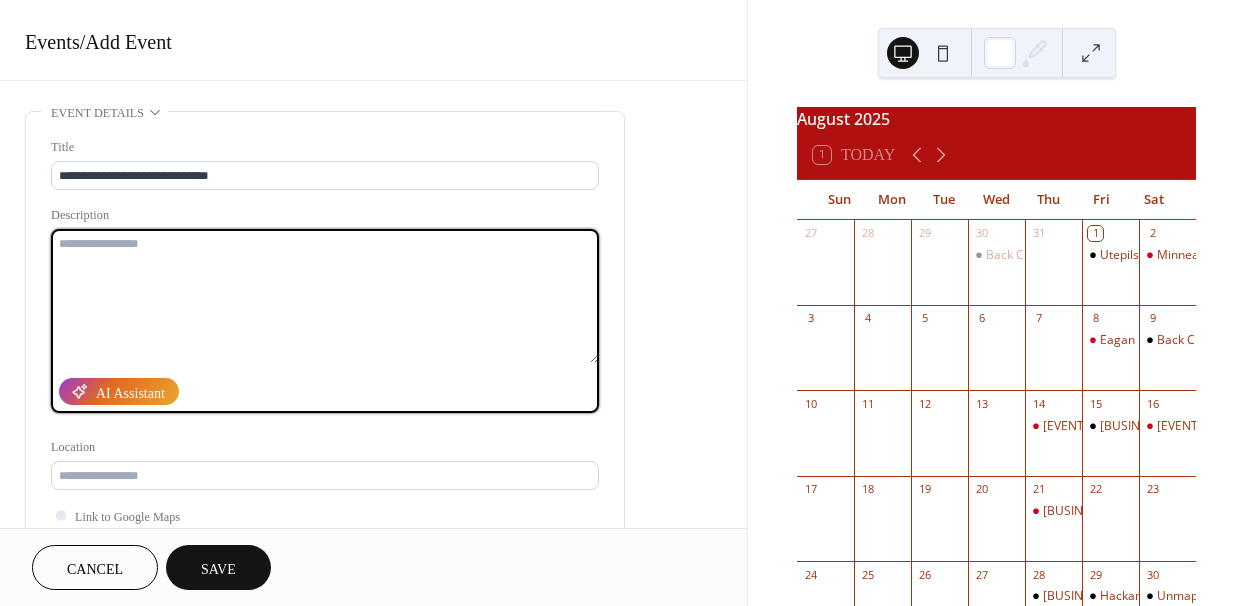 click at bounding box center [325, 296] 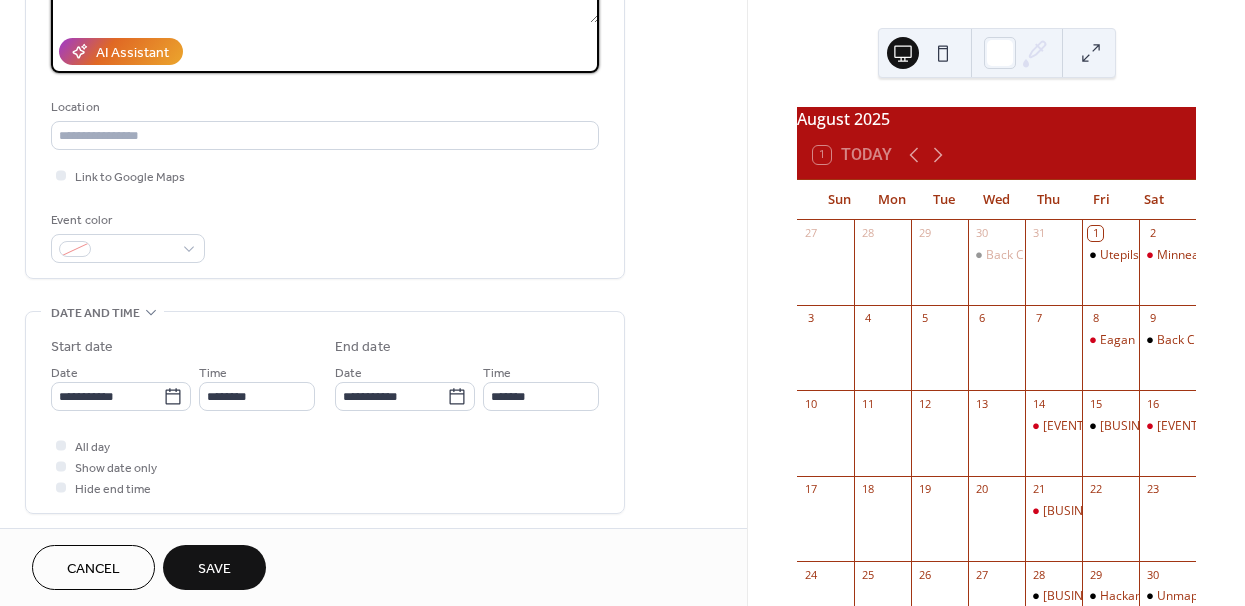 scroll, scrollTop: 346, scrollLeft: 0, axis: vertical 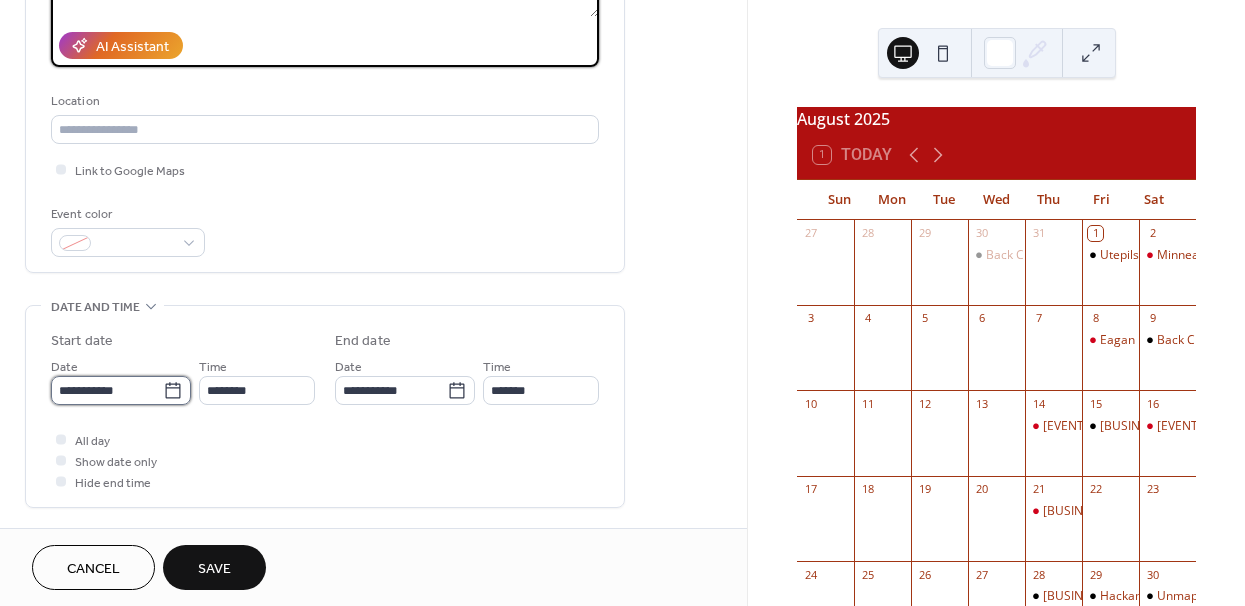 click on "**********" at bounding box center (107, 390) 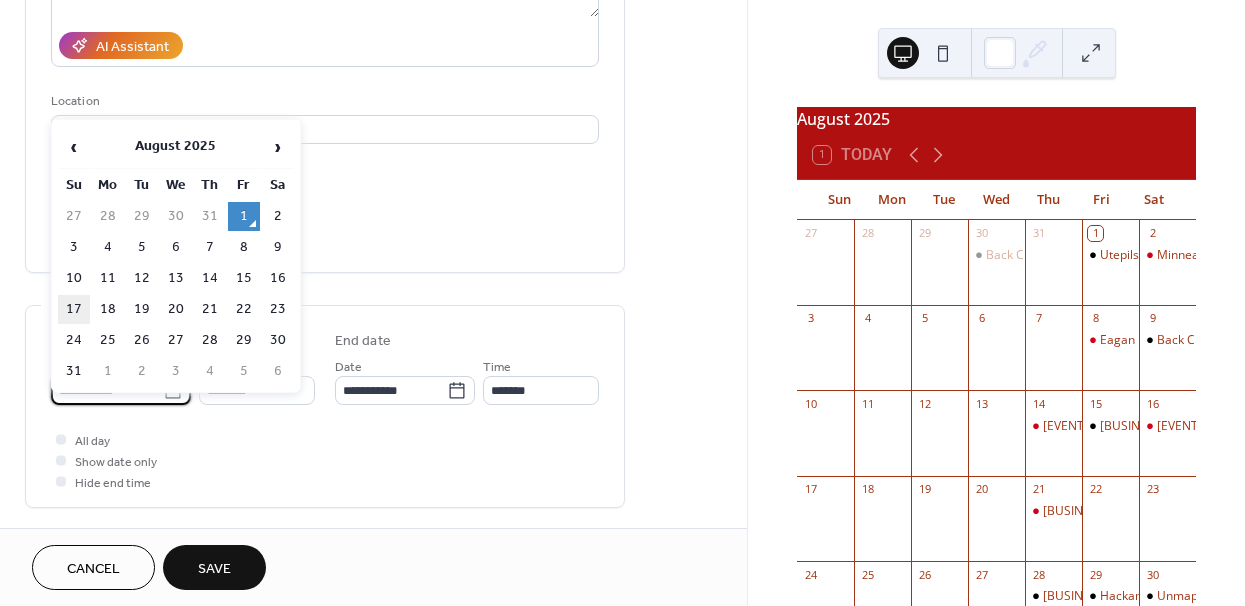 click on "17" at bounding box center [74, 309] 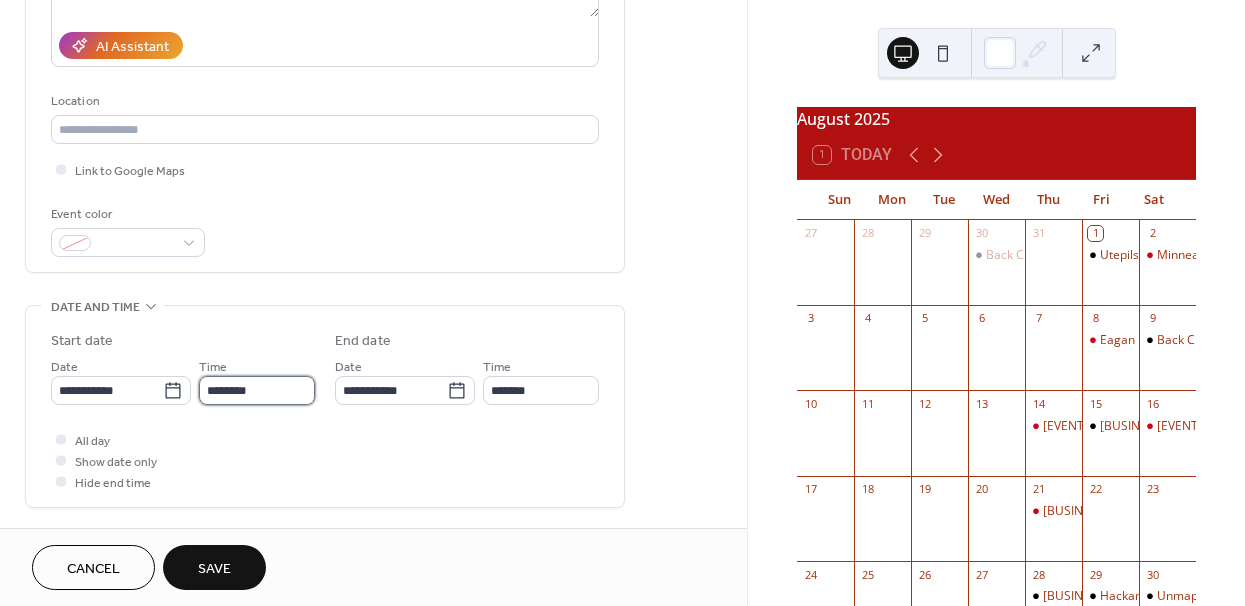 click on "********" at bounding box center (257, 390) 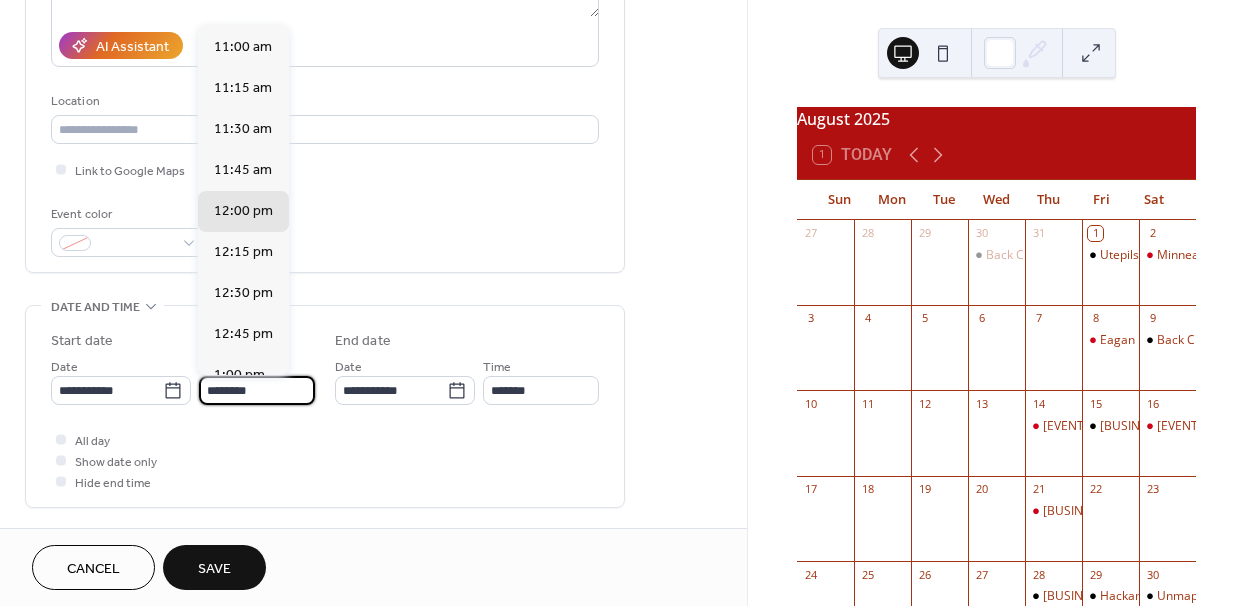 scroll, scrollTop: 1770, scrollLeft: 0, axis: vertical 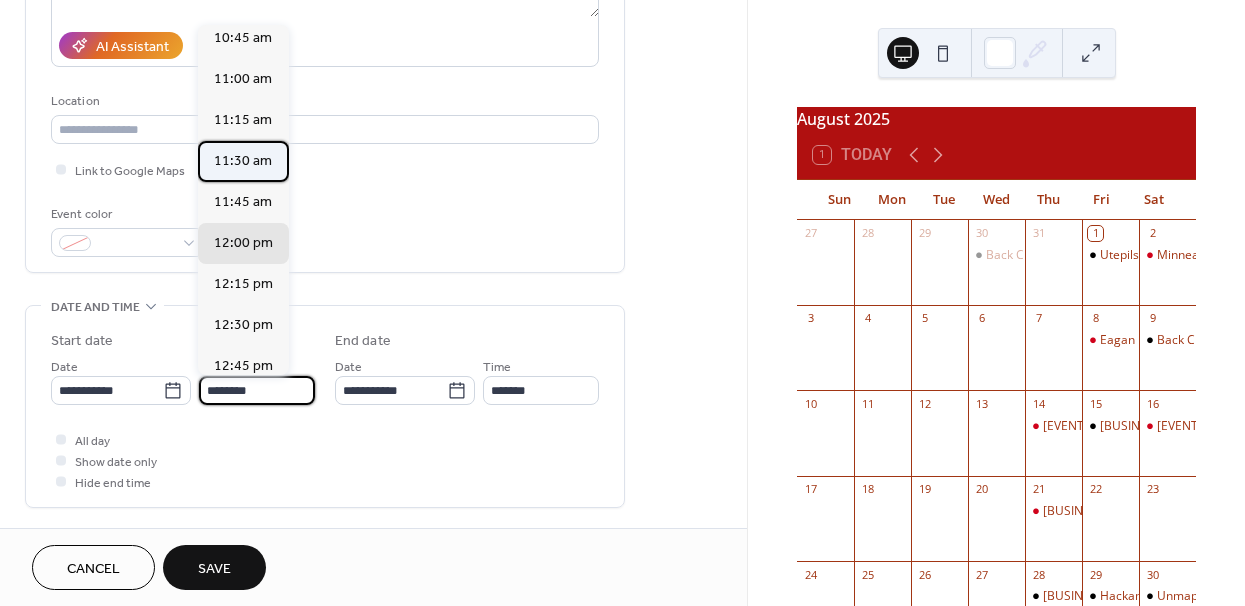 click on "11:30 am" at bounding box center (243, 161) 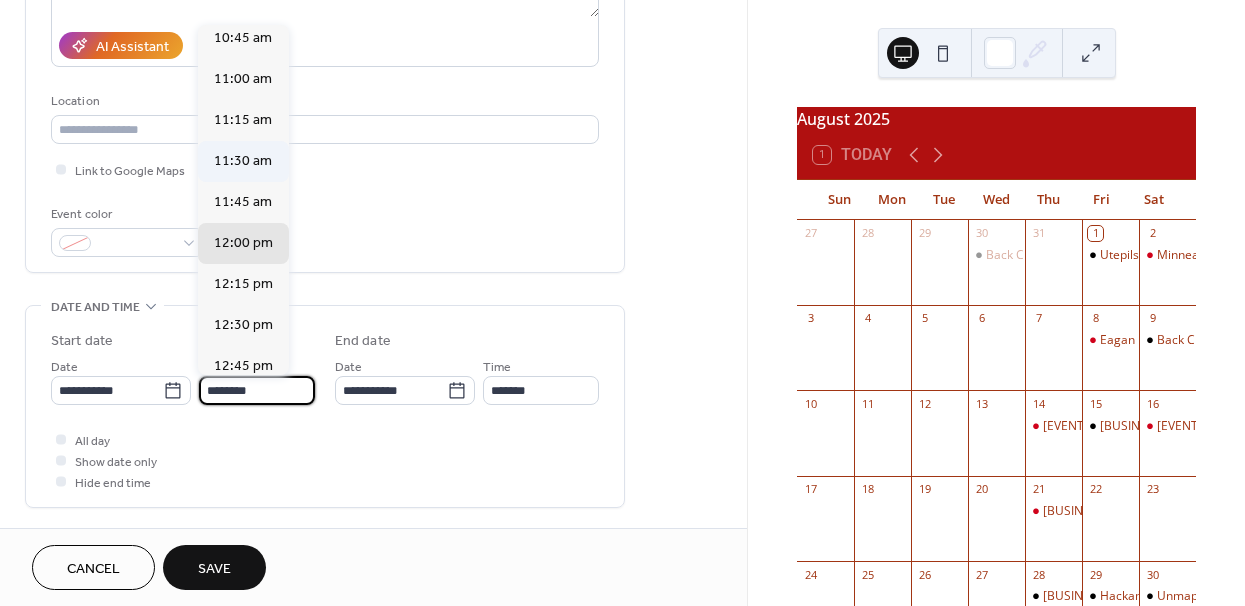 type on "********" 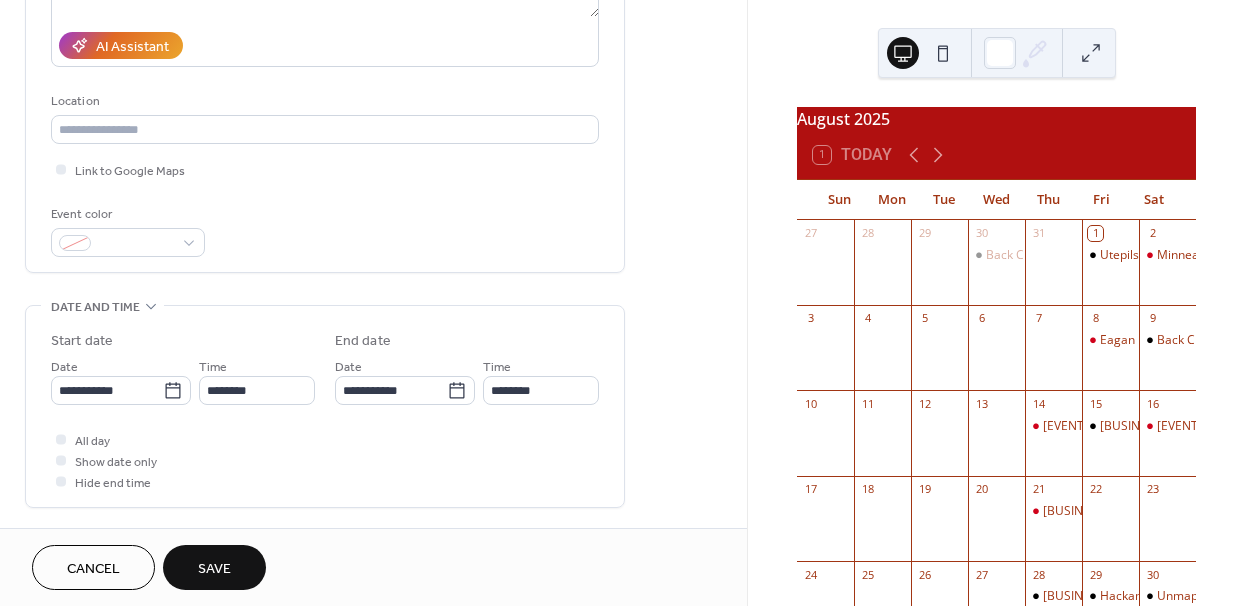 click on "Time ********" at bounding box center [541, 380] 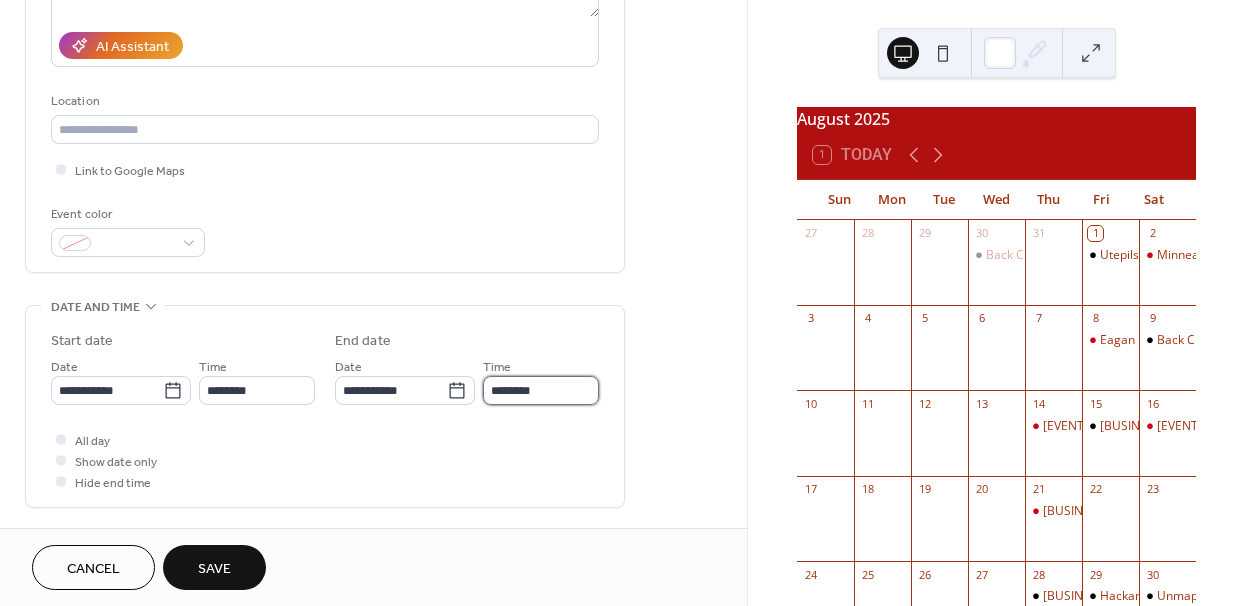 click on "********" at bounding box center [541, 390] 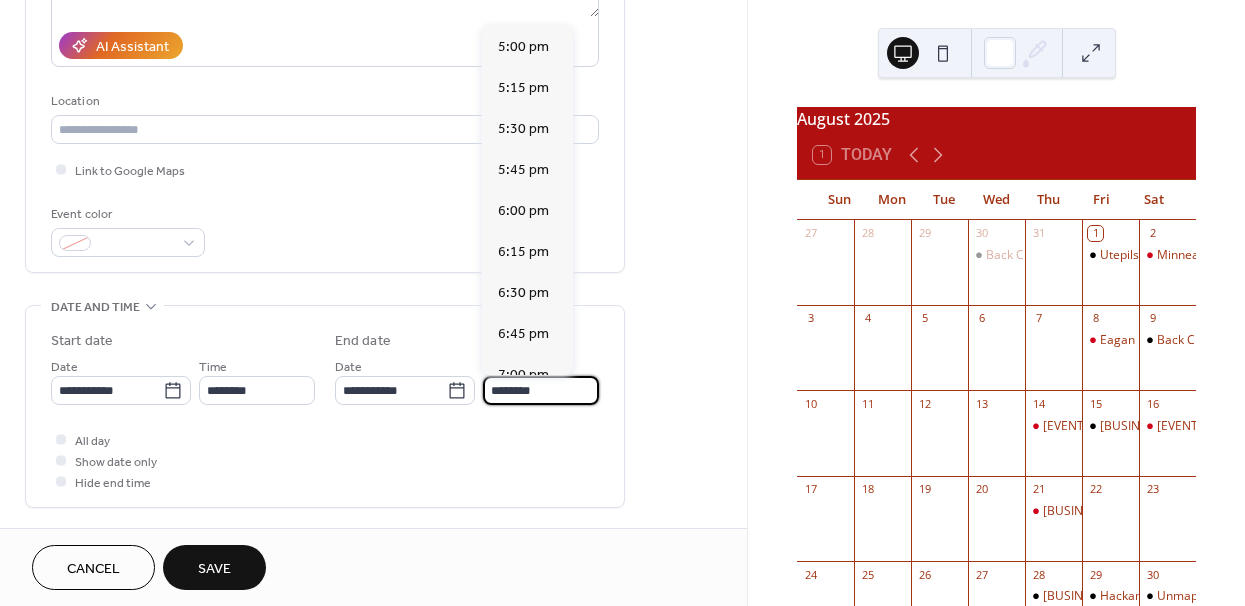 scroll, scrollTop: 866, scrollLeft: 0, axis: vertical 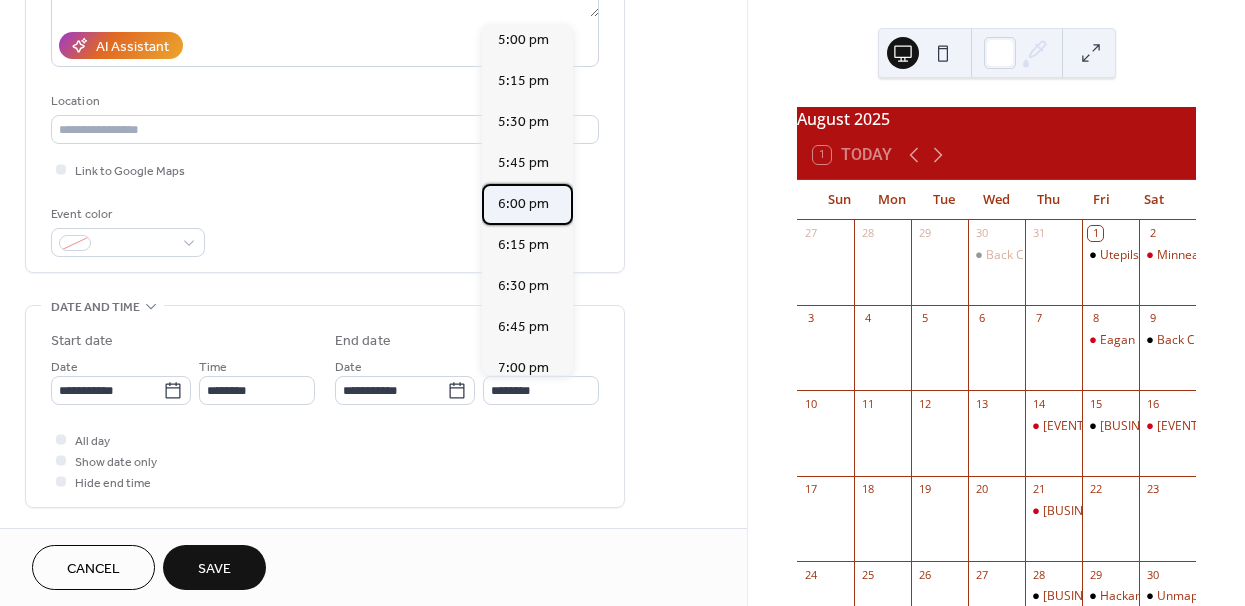 click on "6:00 pm" at bounding box center [523, 204] 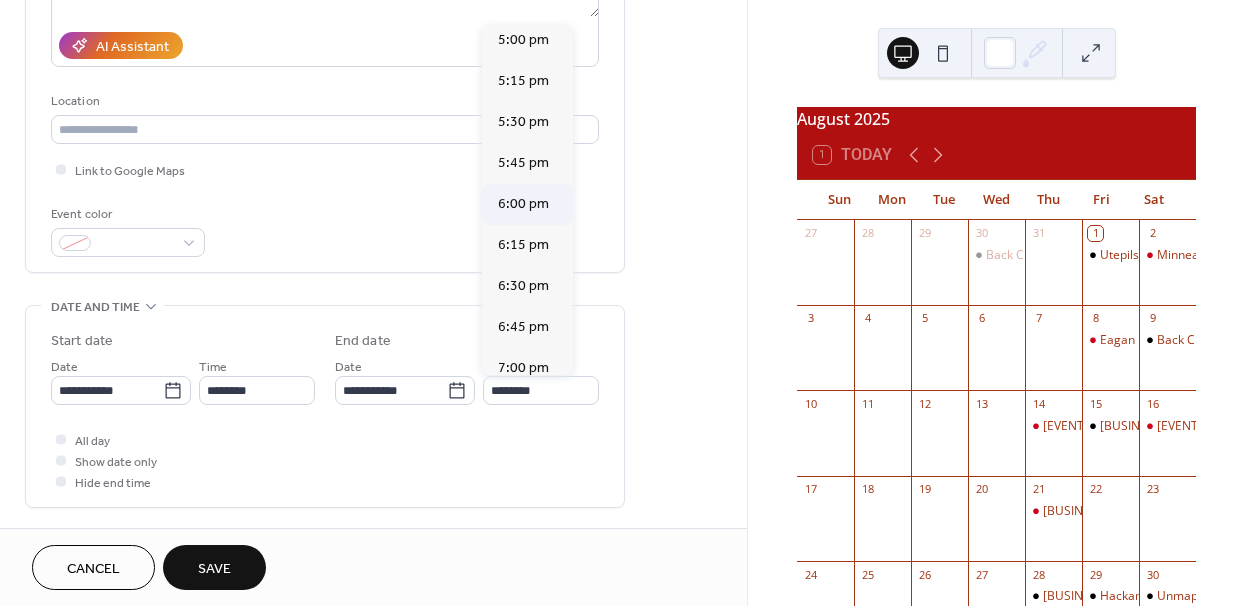type on "*******" 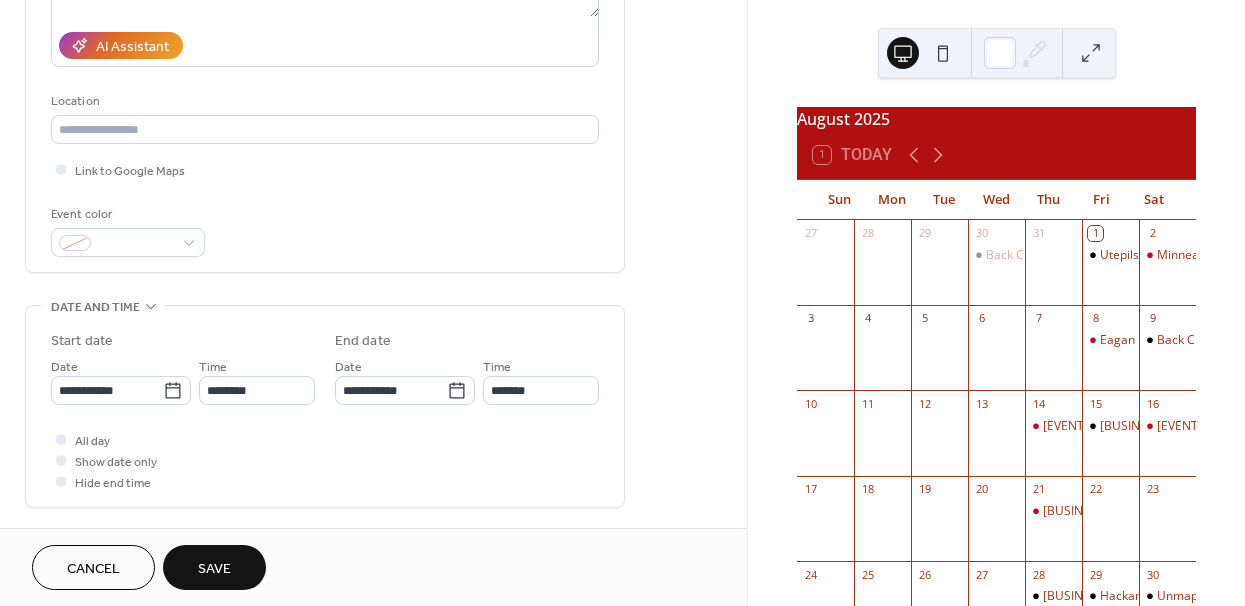 click on "All day Show date only Hide end time" at bounding box center (325, 460) 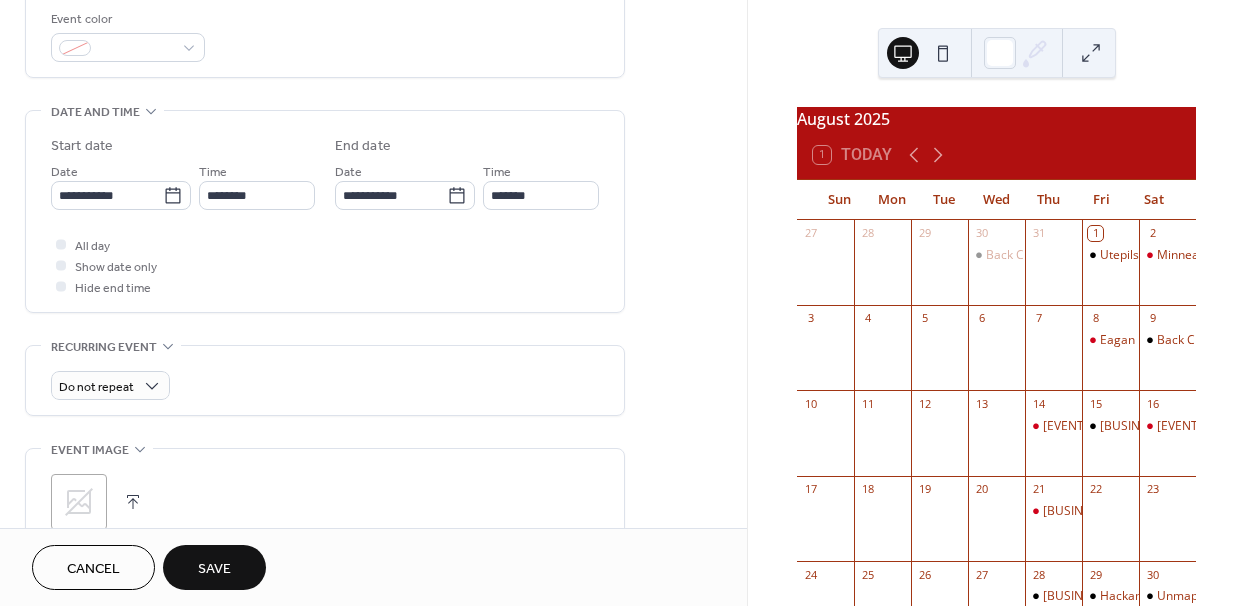 scroll, scrollTop: 546, scrollLeft: 0, axis: vertical 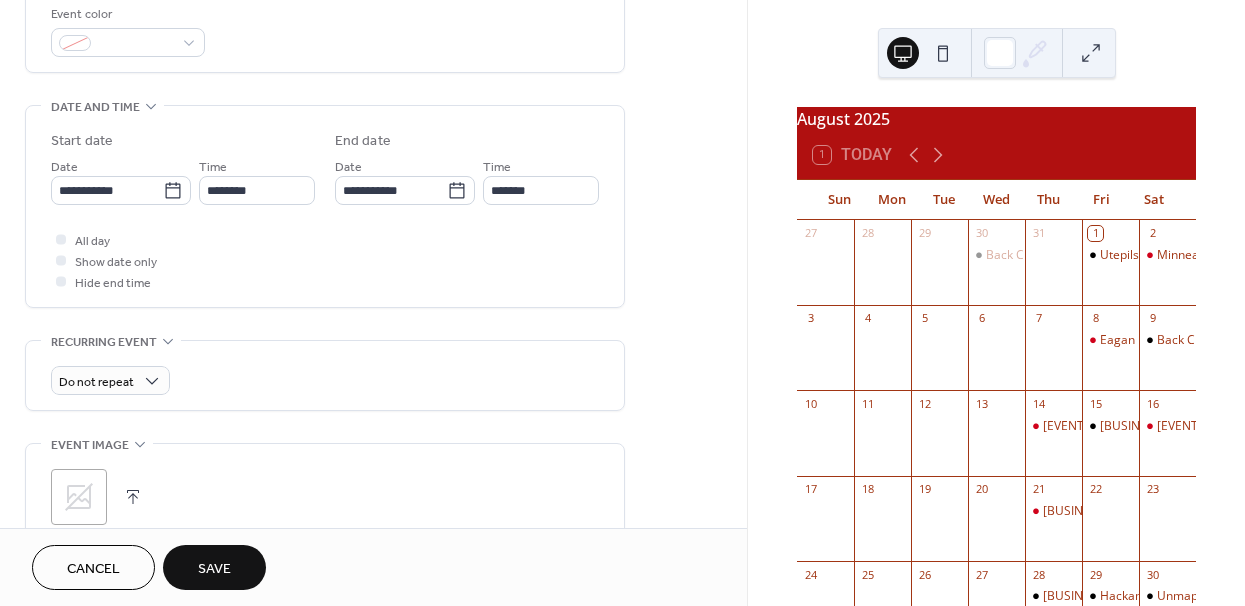 click on ";" at bounding box center (79, 497) 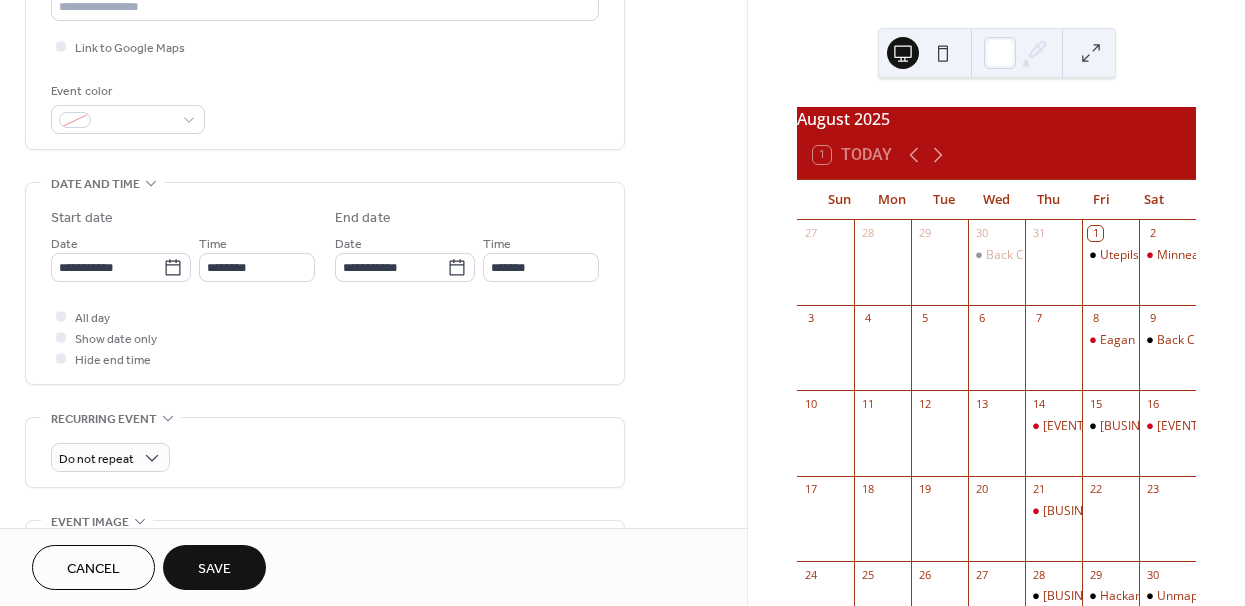 scroll, scrollTop: 464, scrollLeft: 0, axis: vertical 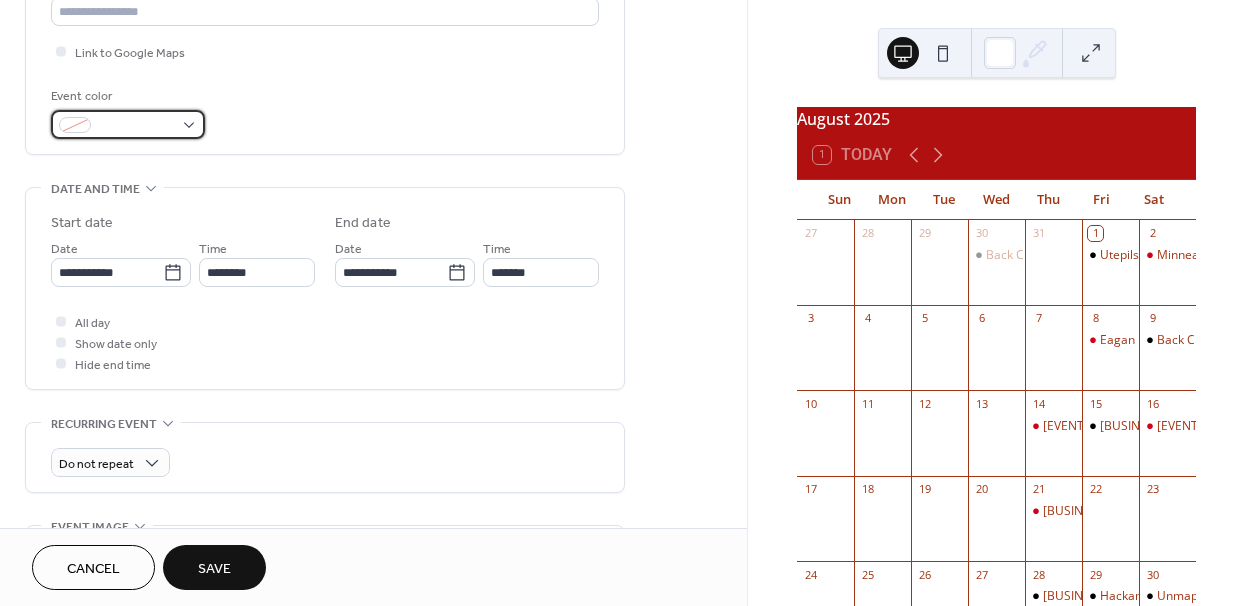 click at bounding box center [136, 126] 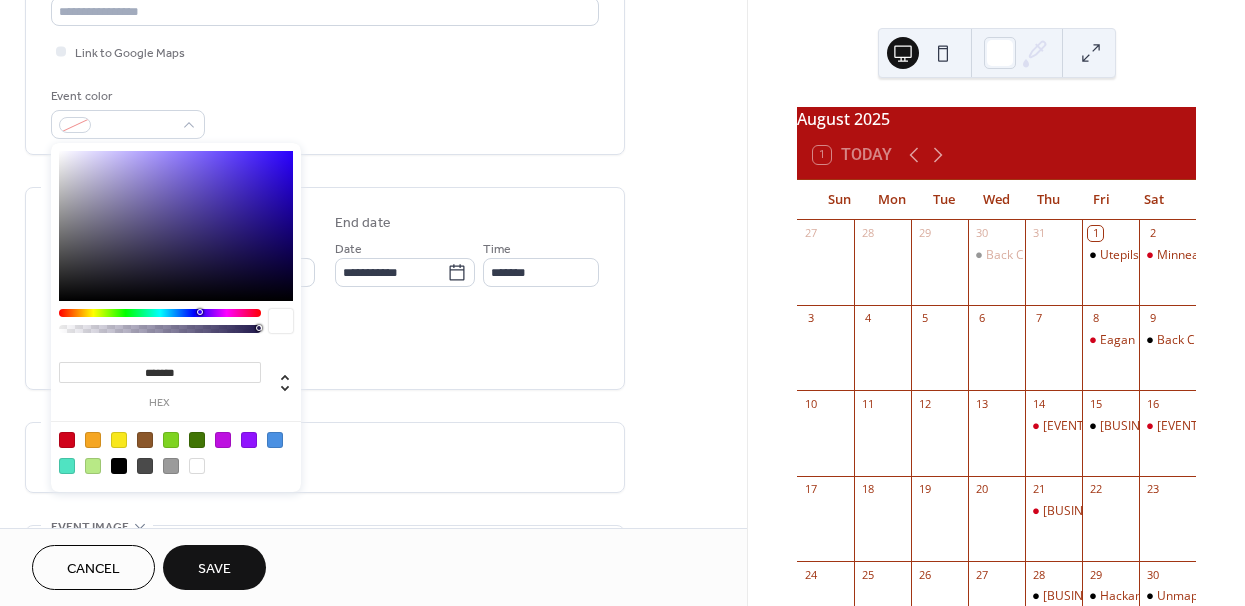 click at bounding box center (176, 452) 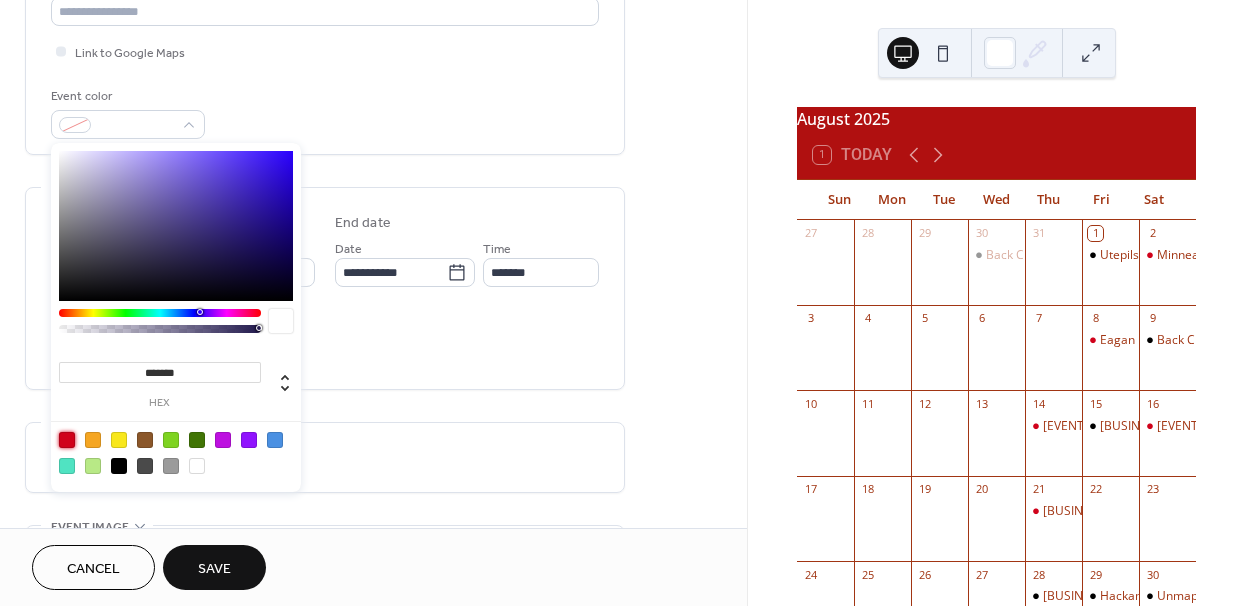click at bounding box center [67, 440] 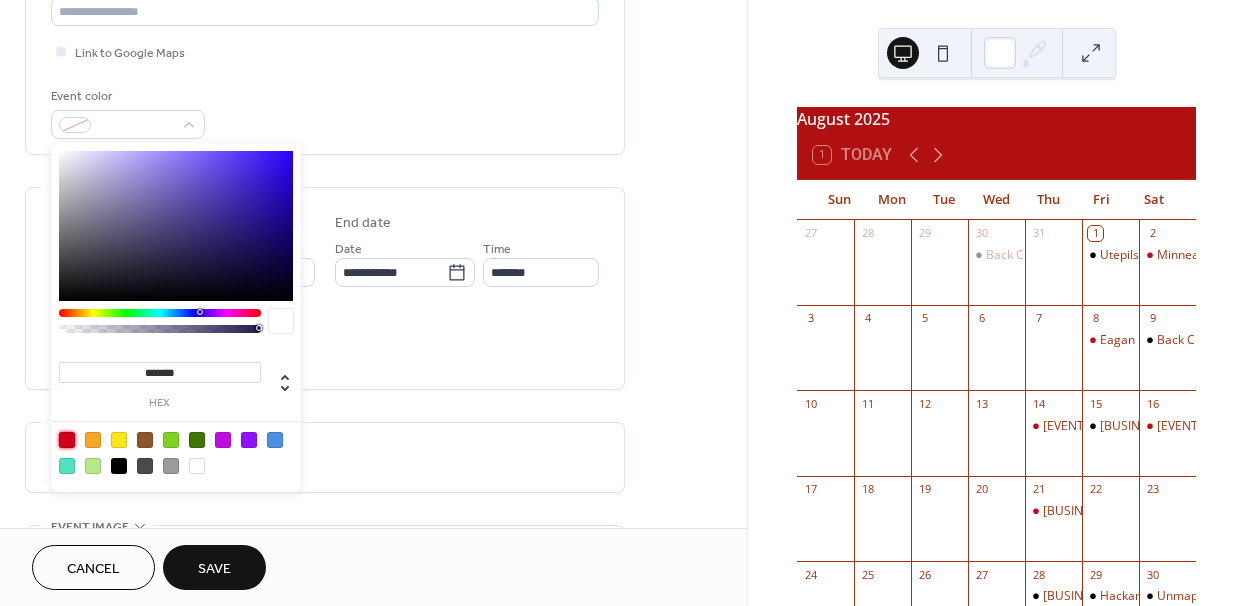 type on "*******" 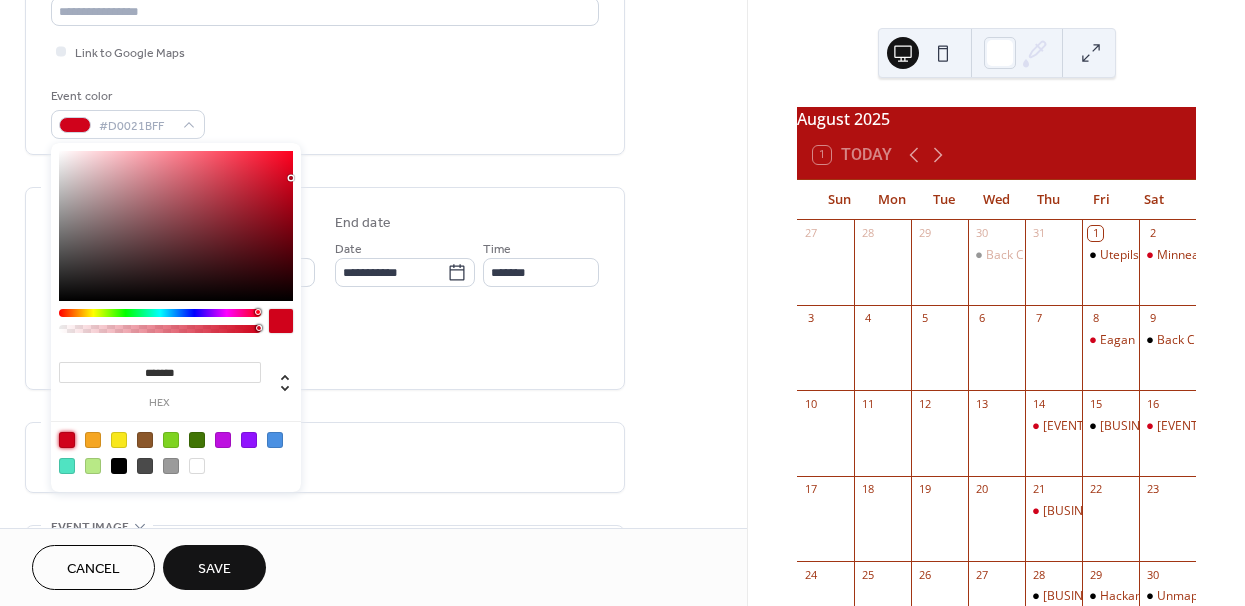 click on "Do not repeat" at bounding box center [325, 462] 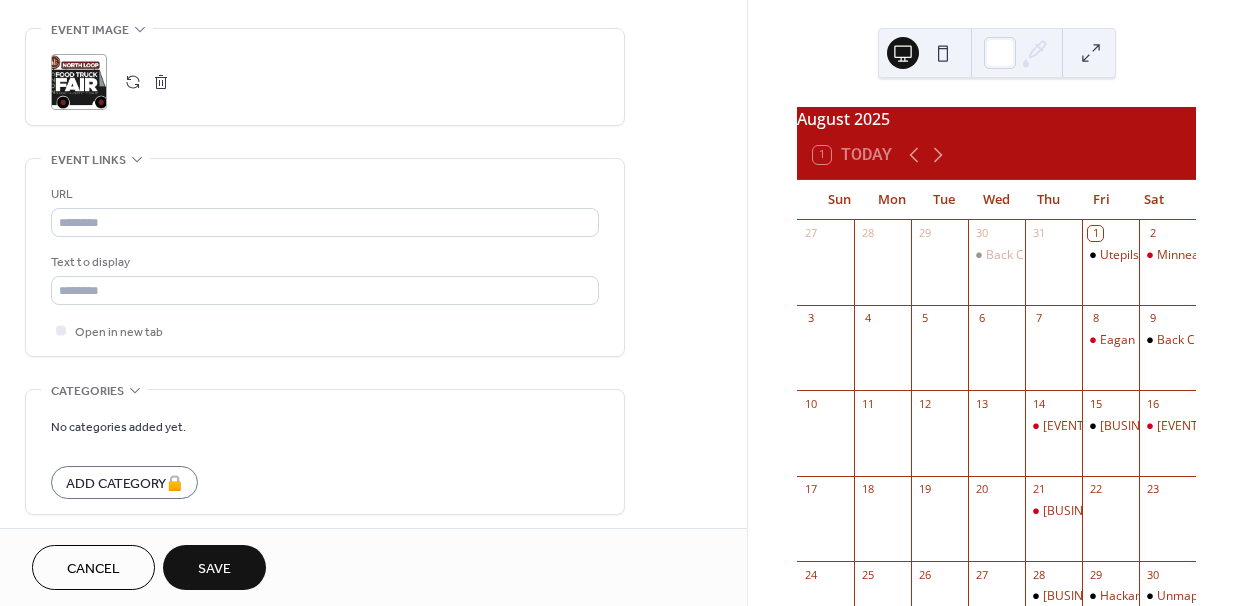 scroll, scrollTop: 1039, scrollLeft: 0, axis: vertical 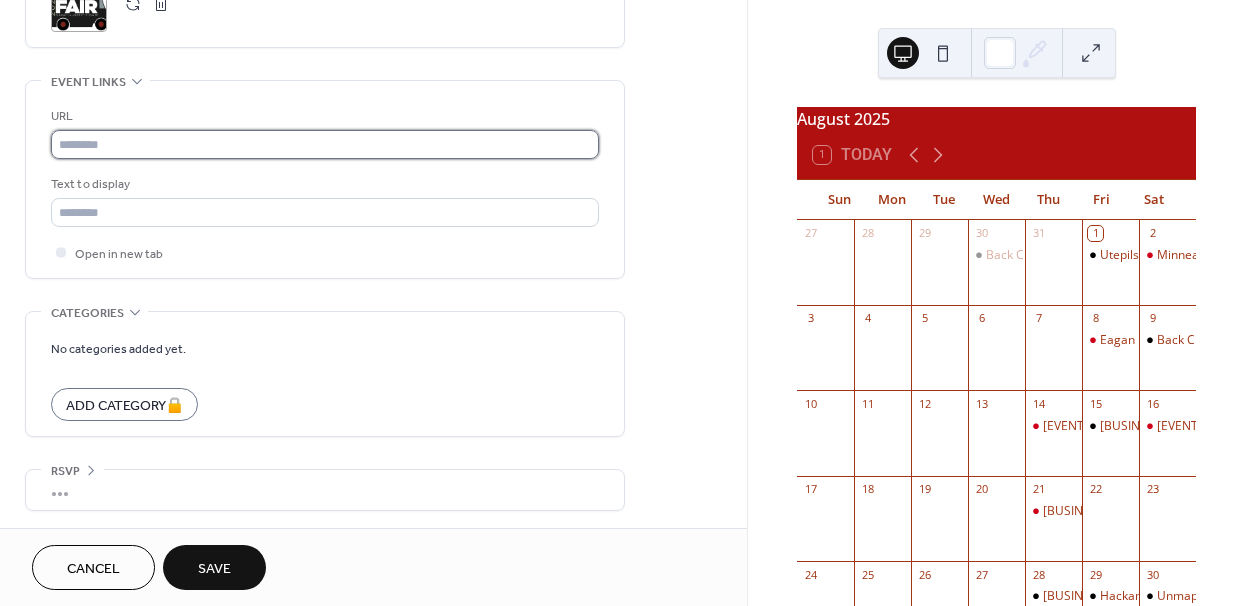 click at bounding box center [325, 144] 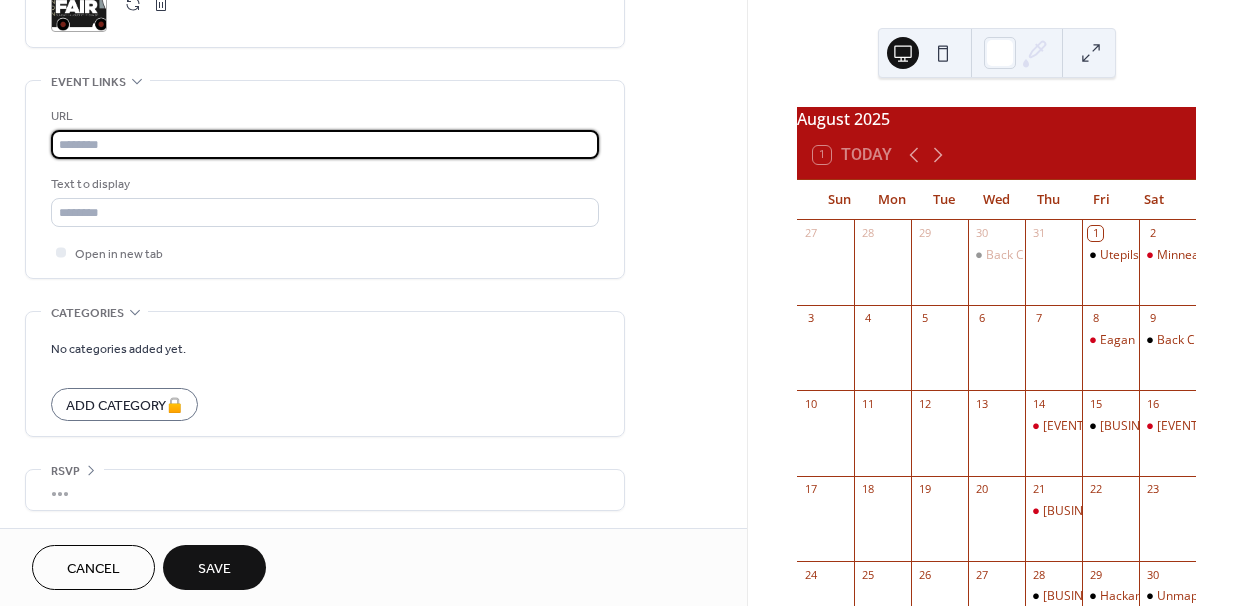 paste on "**********" 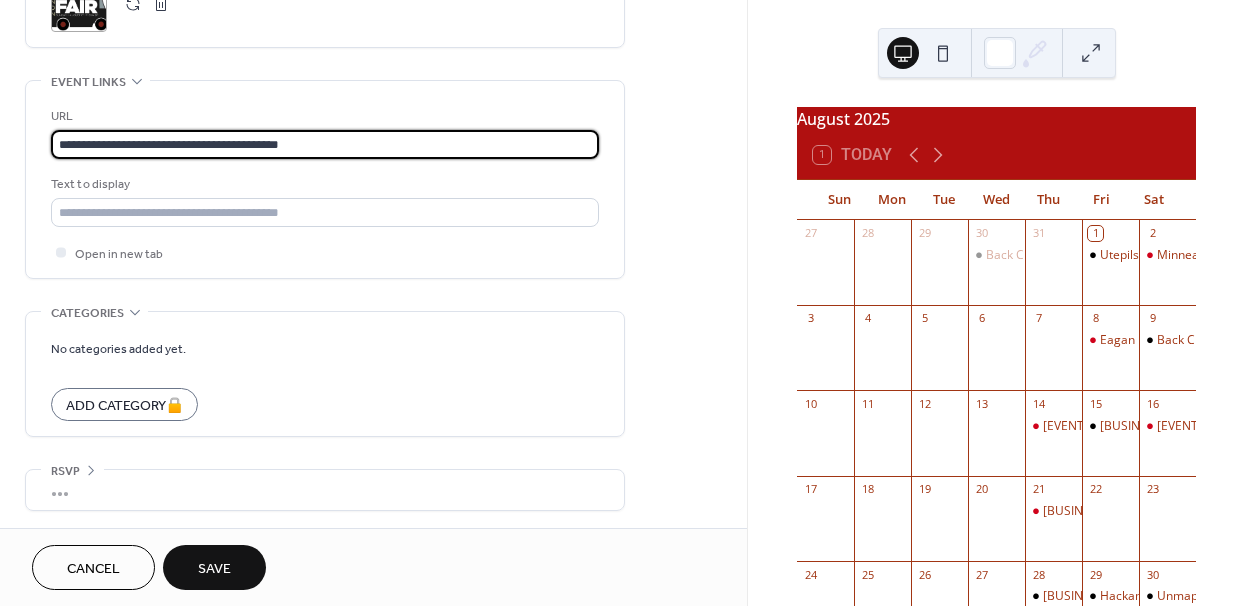 type on "**********" 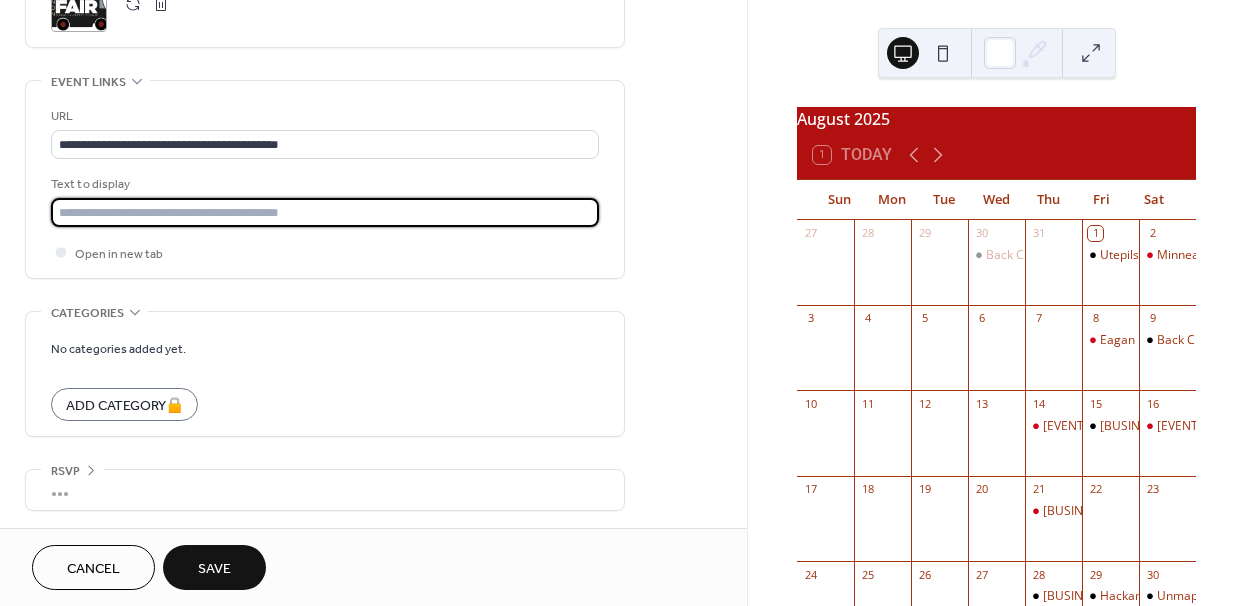 click at bounding box center [325, 212] 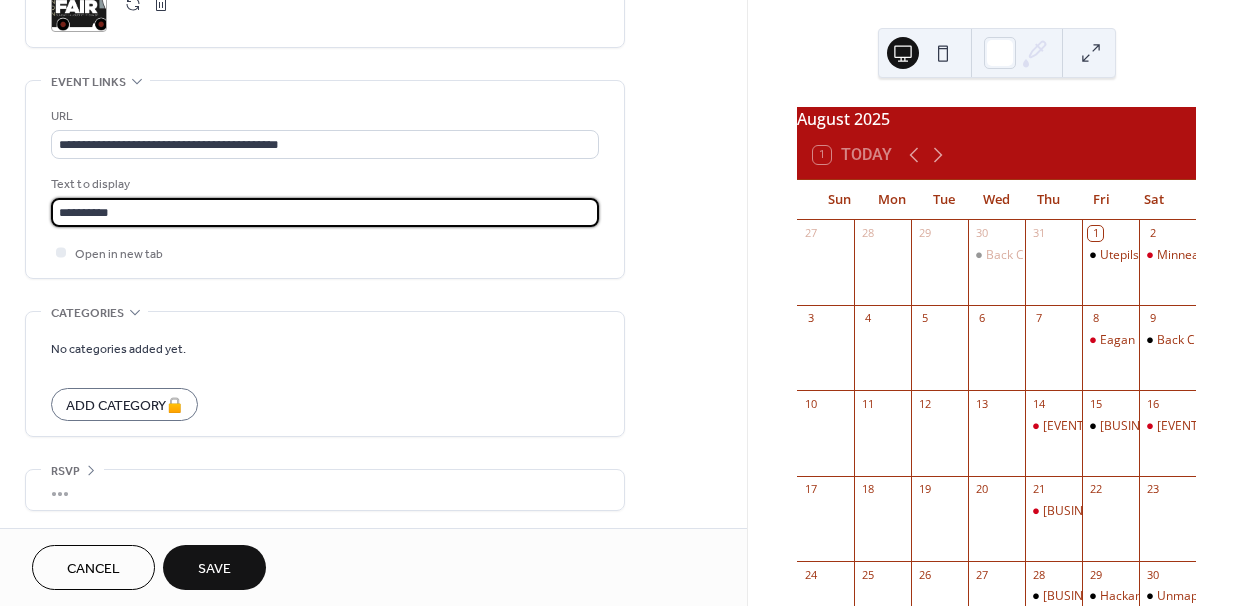 type on "**********" 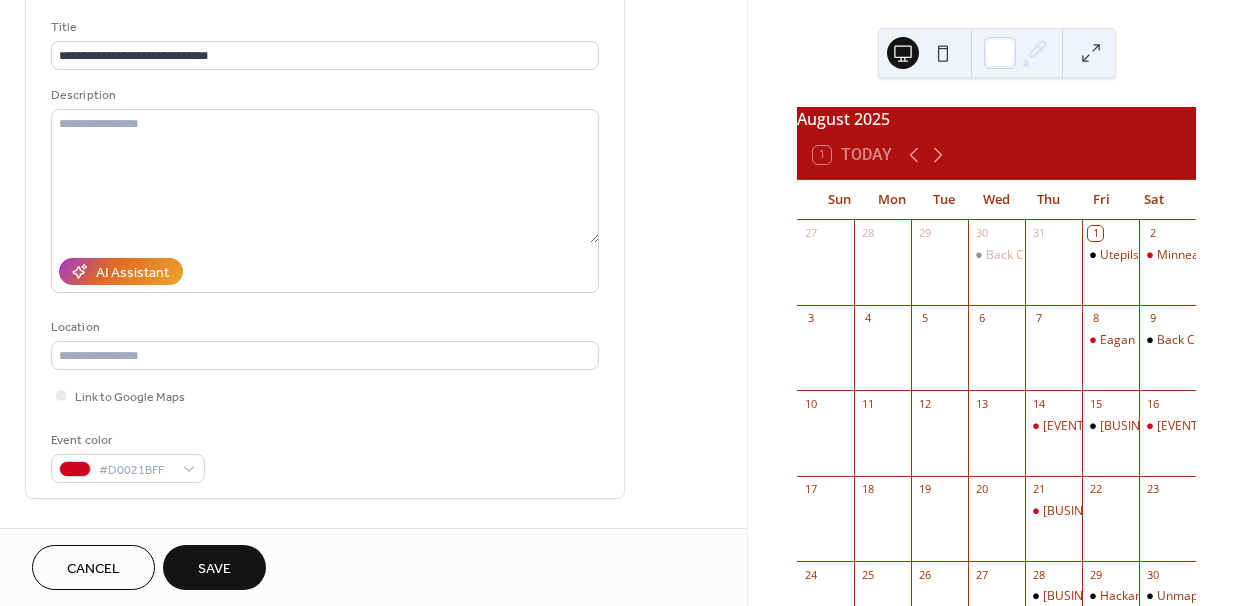 scroll, scrollTop: 119, scrollLeft: 0, axis: vertical 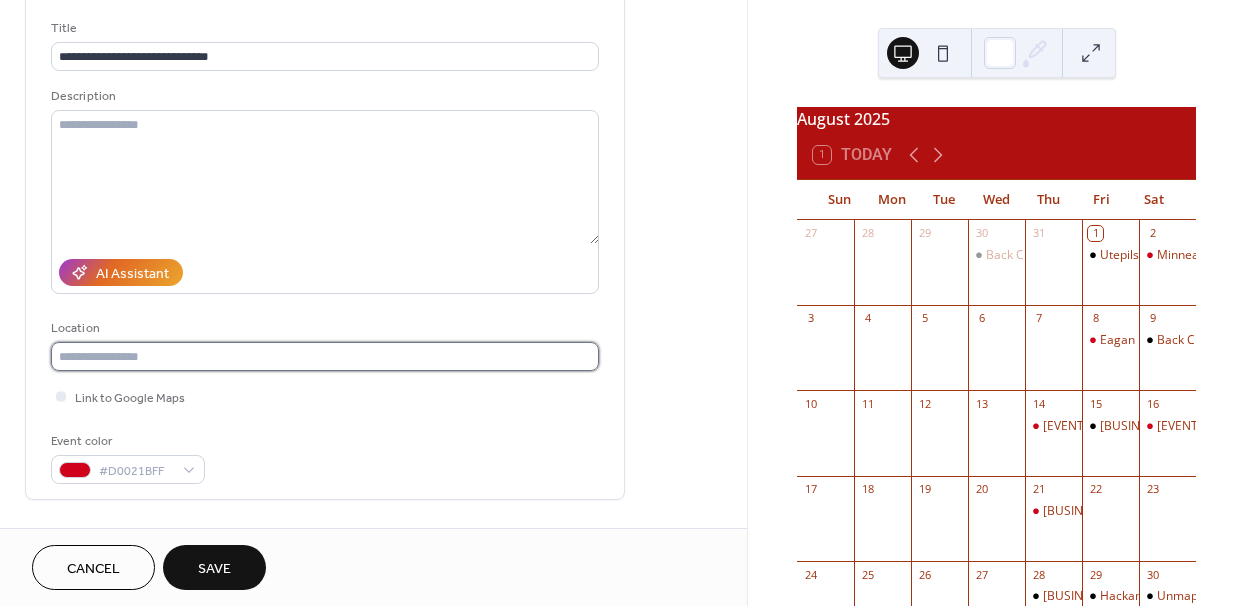 click at bounding box center (325, 356) 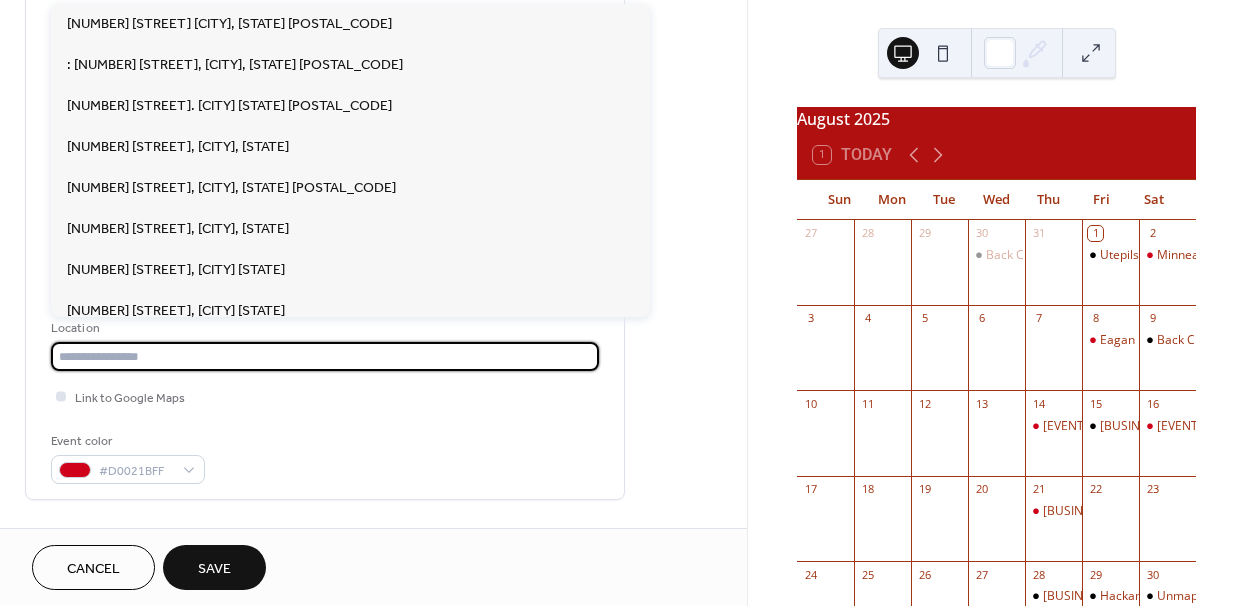 paste on "**********" 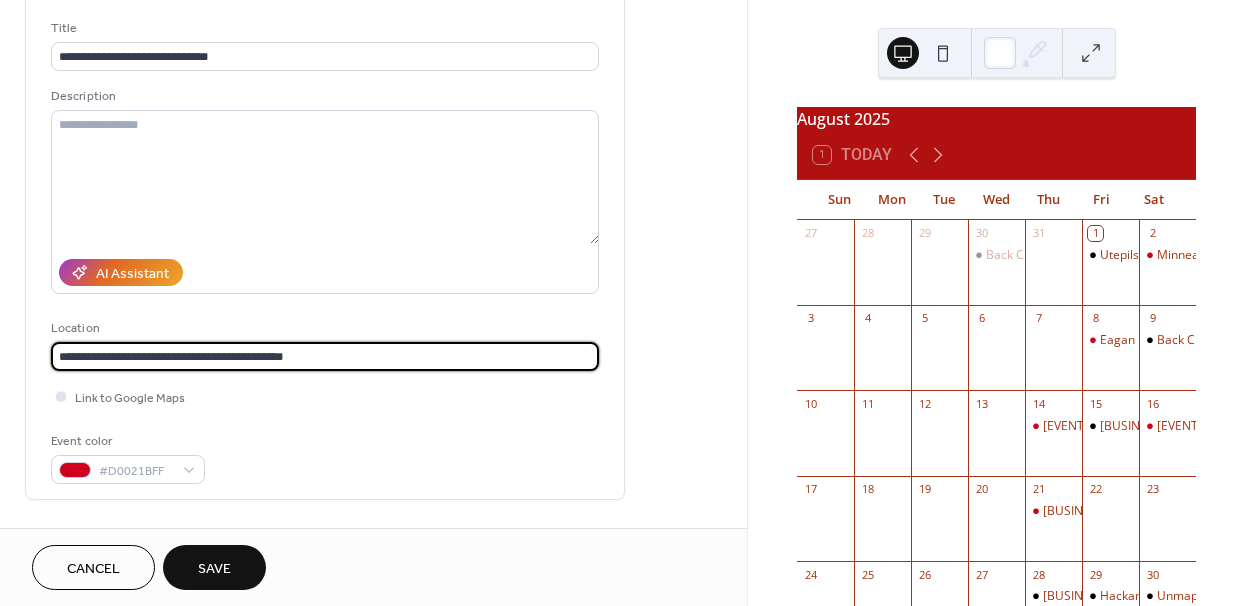 type on "**********" 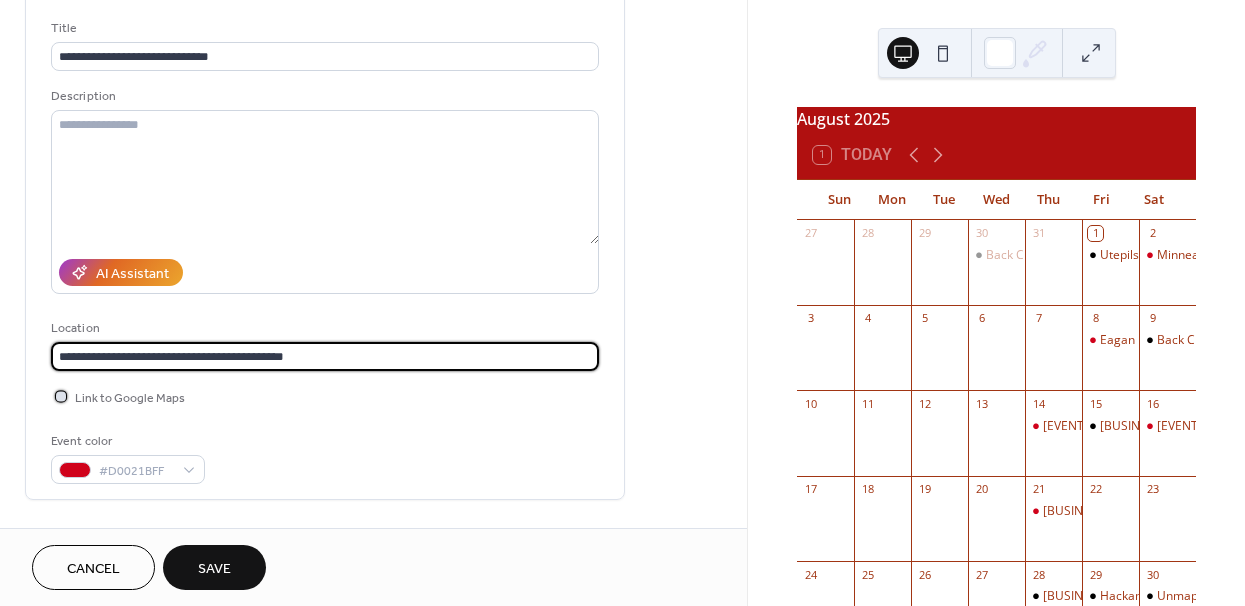 click on "Link to Google Maps" at bounding box center [130, 398] 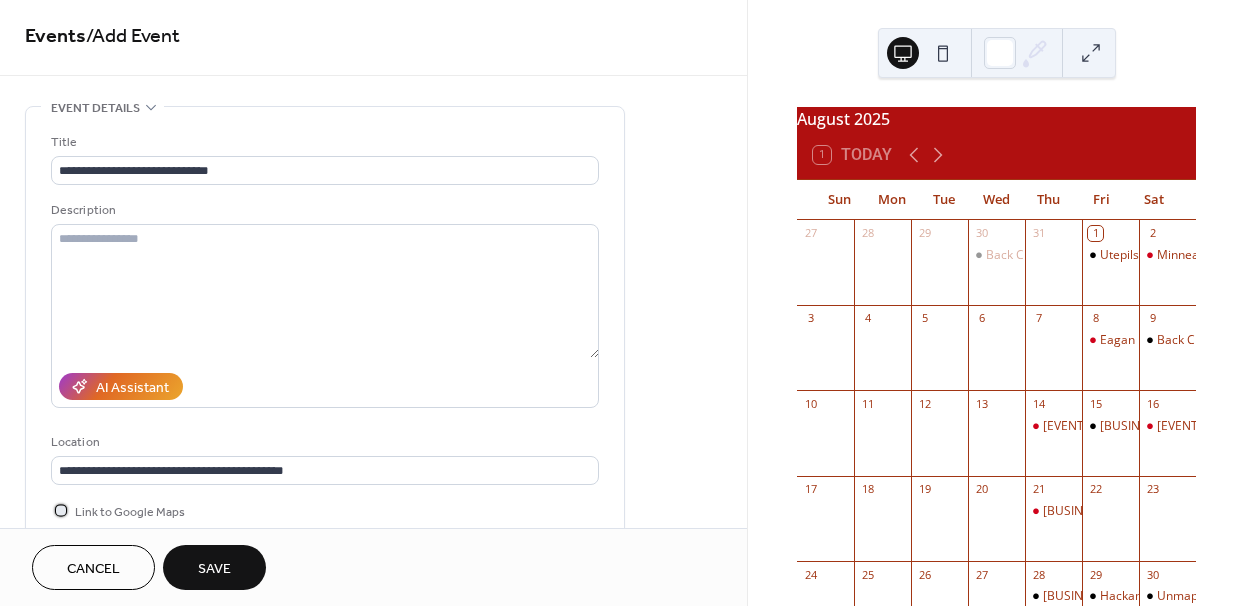 scroll, scrollTop: 0, scrollLeft: 0, axis: both 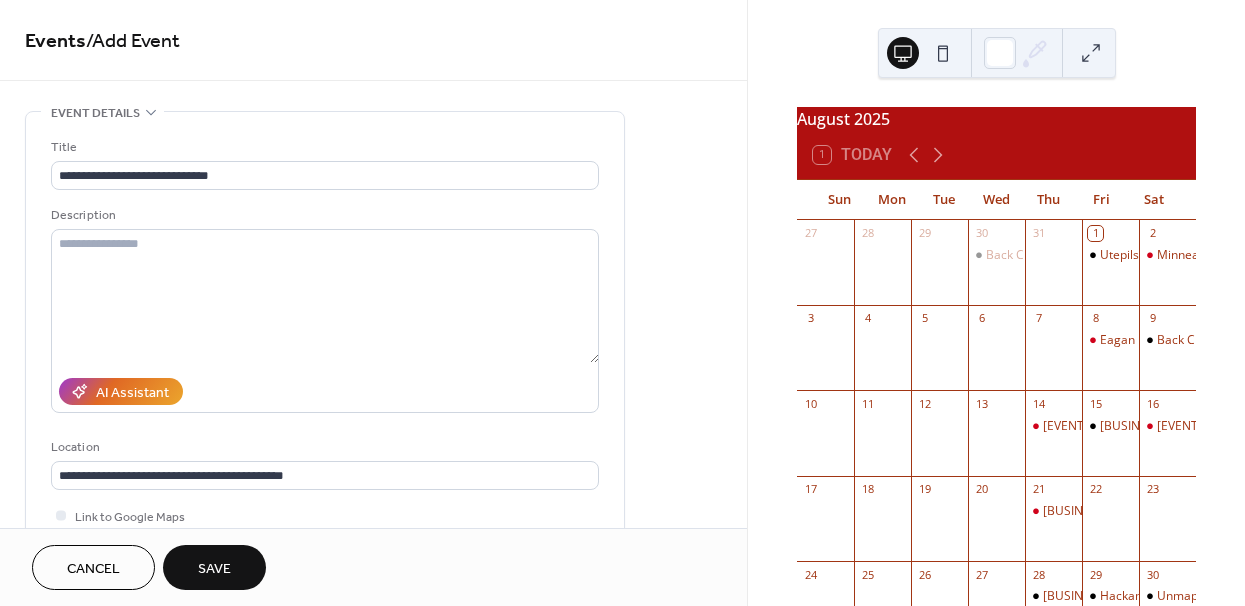 click on "AI Assistant" at bounding box center [325, 391] 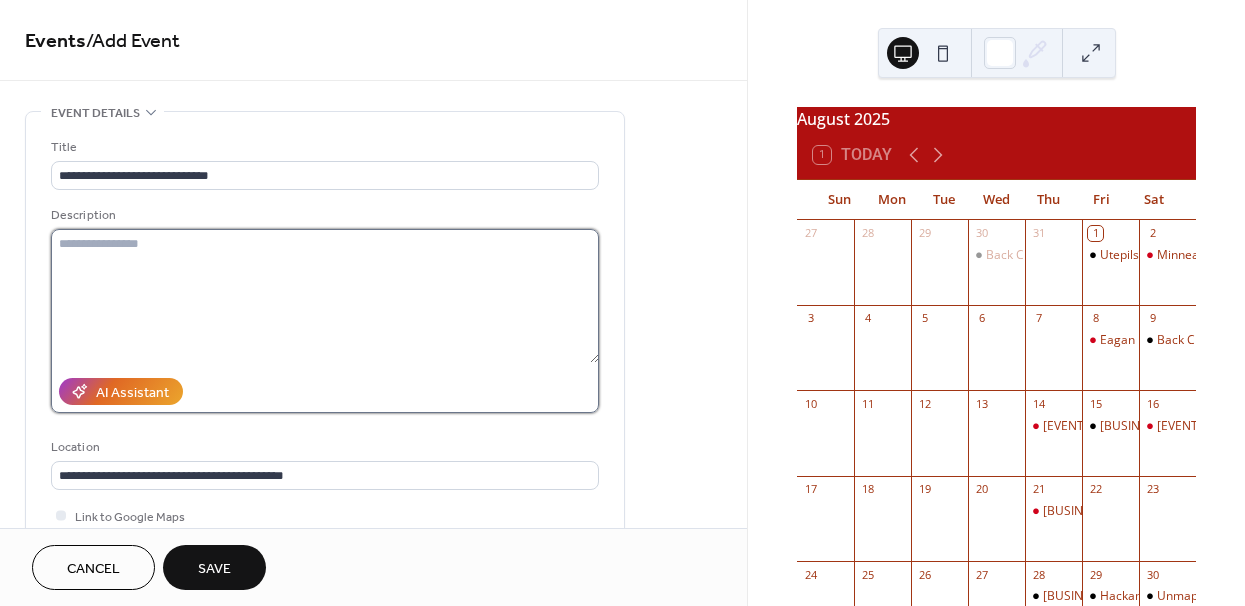 click at bounding box center [325, 296] 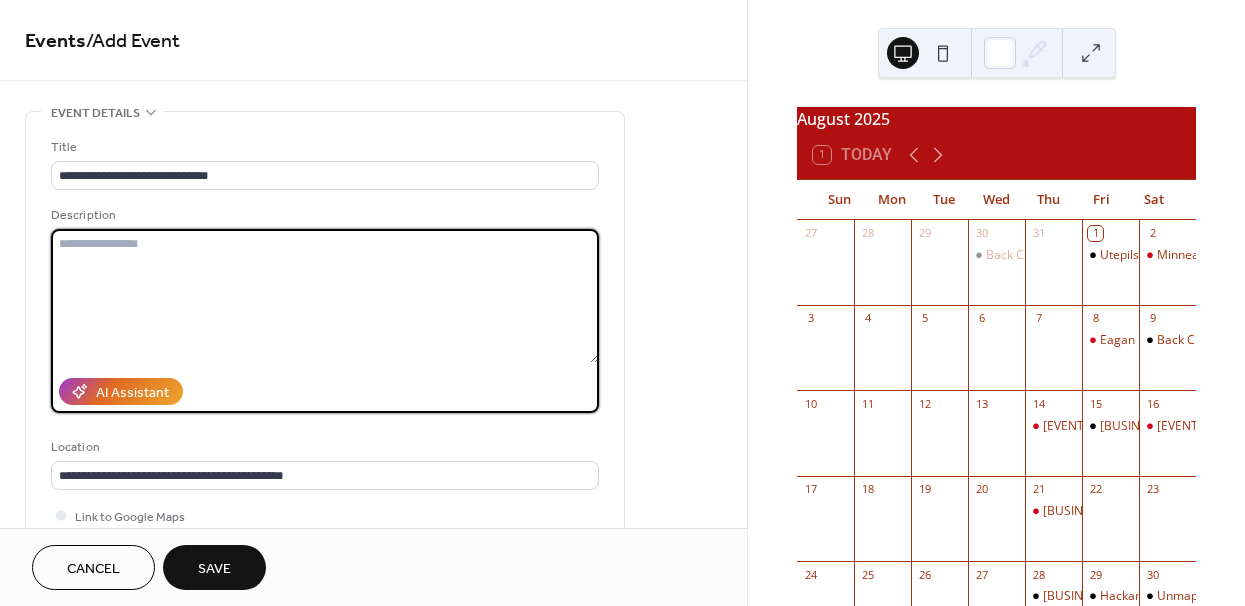 paste on "**********" 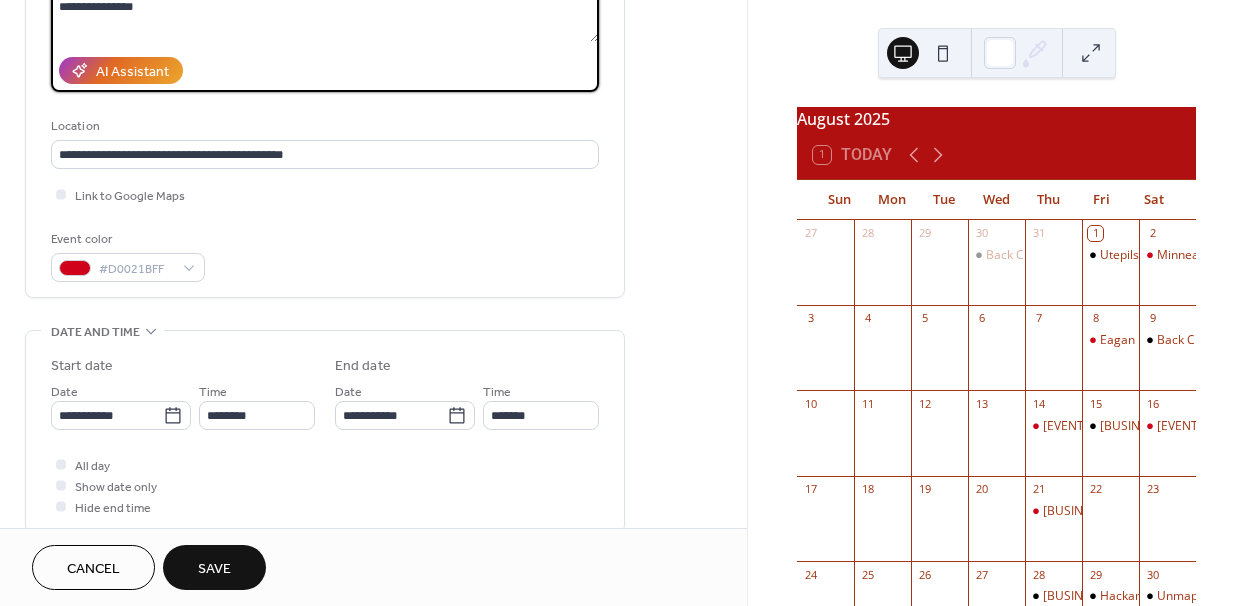 scroll, scrollTop: 322, scrollLeft: 0, axis: vertical 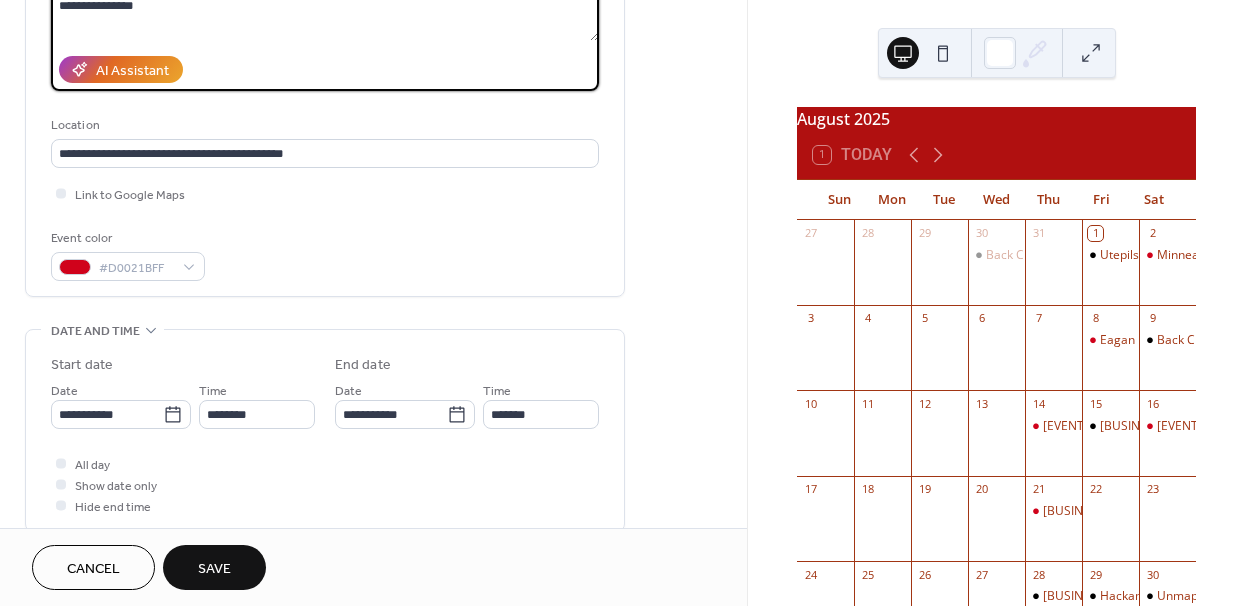 type on "**********" 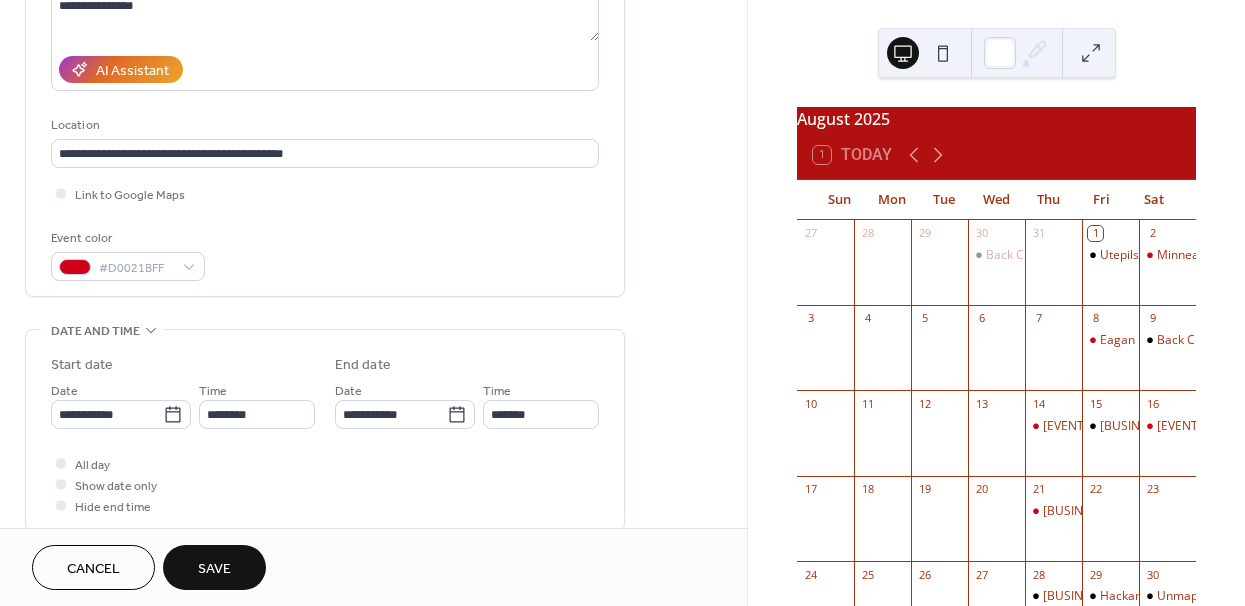 click on "Save" at bounding box center [214, 569] 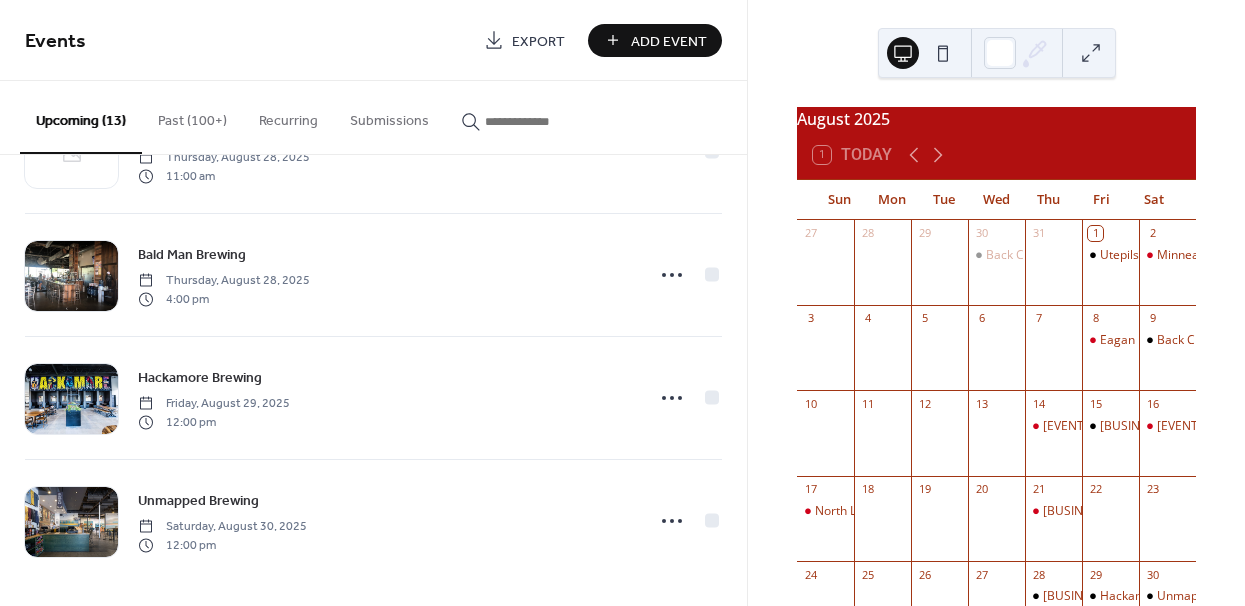 scroll, scrollTop: 1204, scrollLeft: 0, axis: vertical 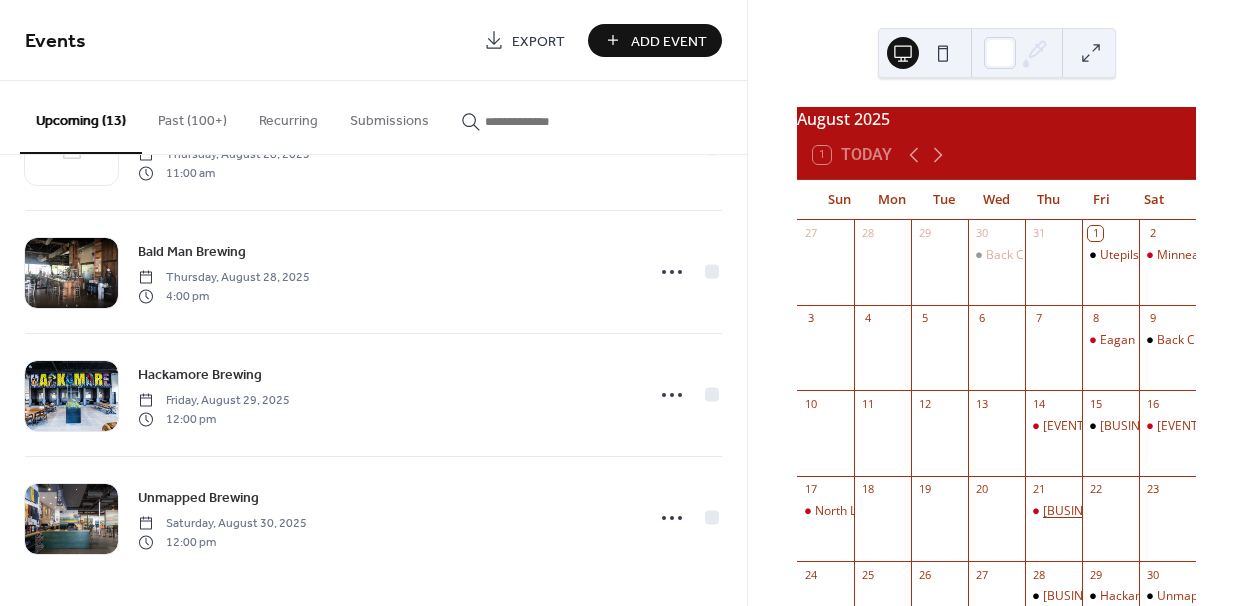 click on "Utepils Brewing - Jayhawks Concert (Ticketed)" at bounding box center (1188, 511) 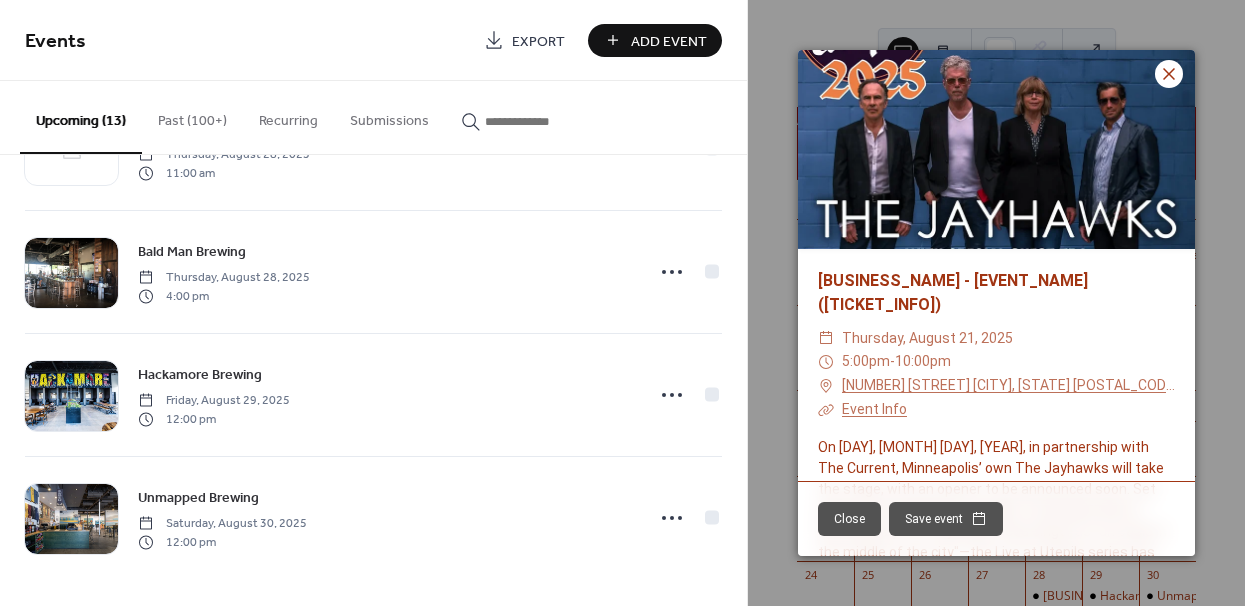 click 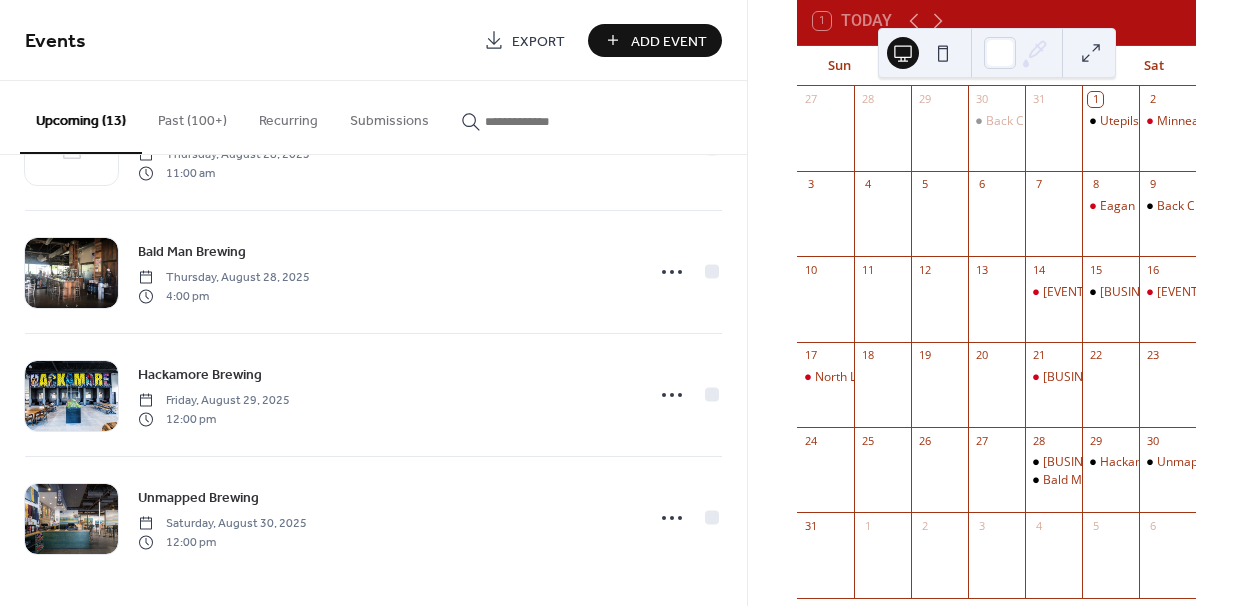 scroll, scrollTop: 136, scrollLeft: 0, axis: vertical 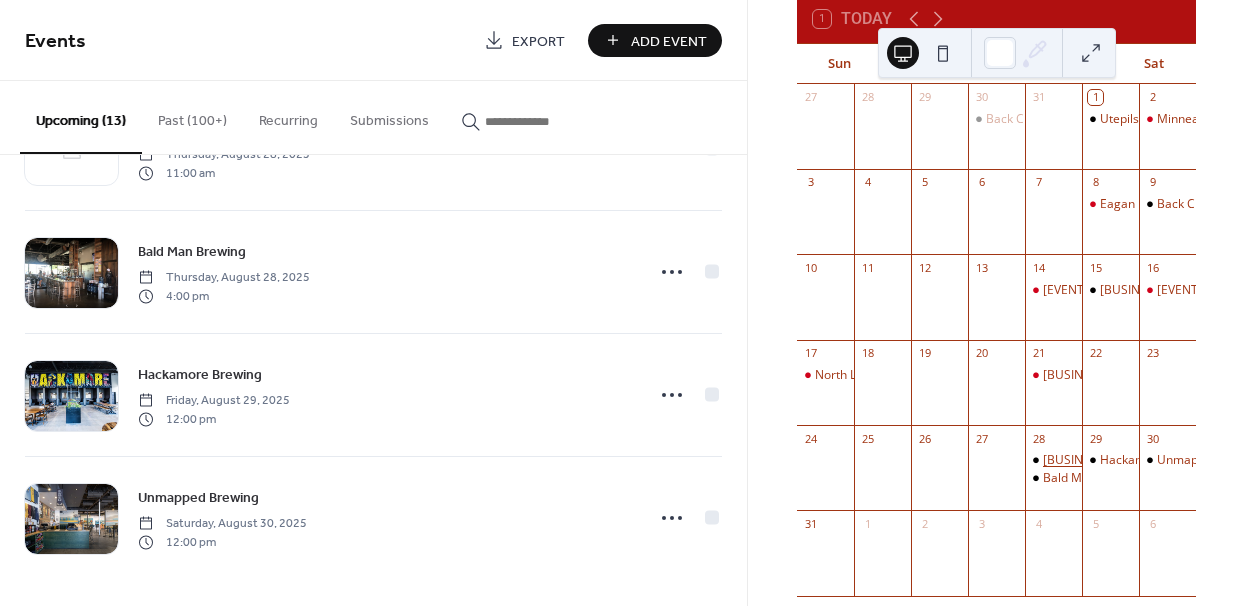 click on "Methodist Hospital - PUBLIC lunch" at bounding box center (1137, 460) 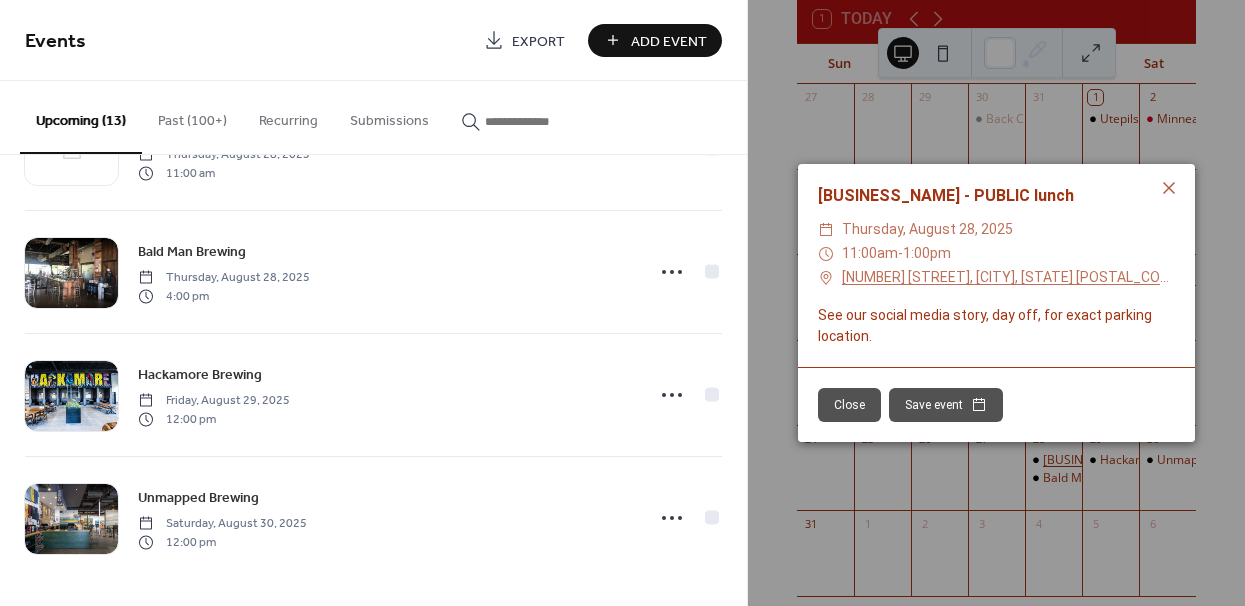 click on "Methodist Hospital - PUBLIC lunch ​ Thursday, August 28, 2025 ​ 11:00am - 1:00pm ​ 6500 Excelsior Blvd, St. Louis Park, MN 55426 See our social media story, day off, for exact parking location. Close Save event" at bounding box center (996, 303) 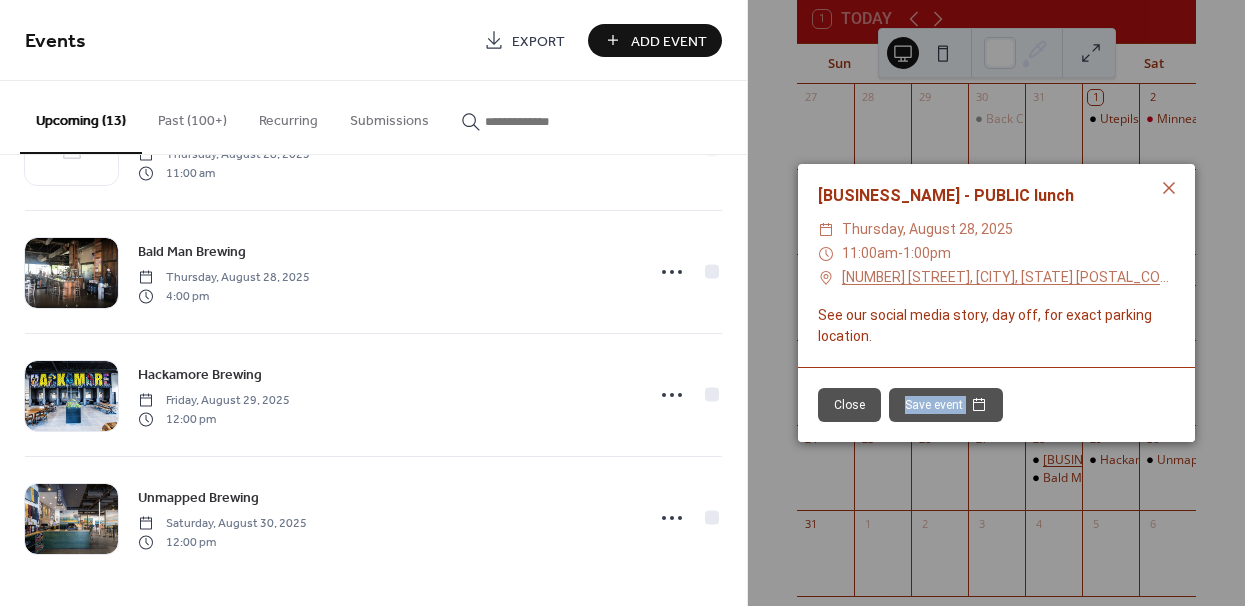 click on "Methodist Hospital - PUBLIC lunch ​ Thursday, August 28, 2025 ​ 11:00am - 1:00pm ​ 6500 Excelsior Blvd, St. Louis Park, MN 55426 See our social media story, day off, for exact parking location. Close Save event" at bounding box center [996, 303] 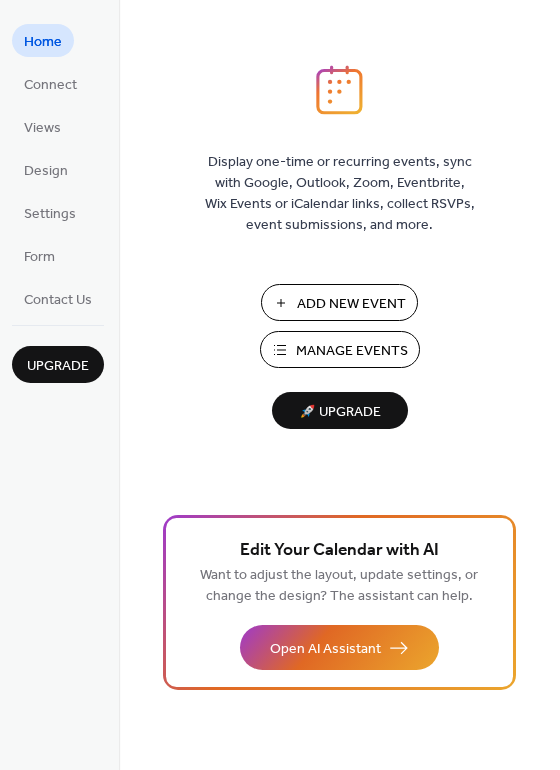 scroll, scrollTop: 0, scrollLeft: 0, axis: both 